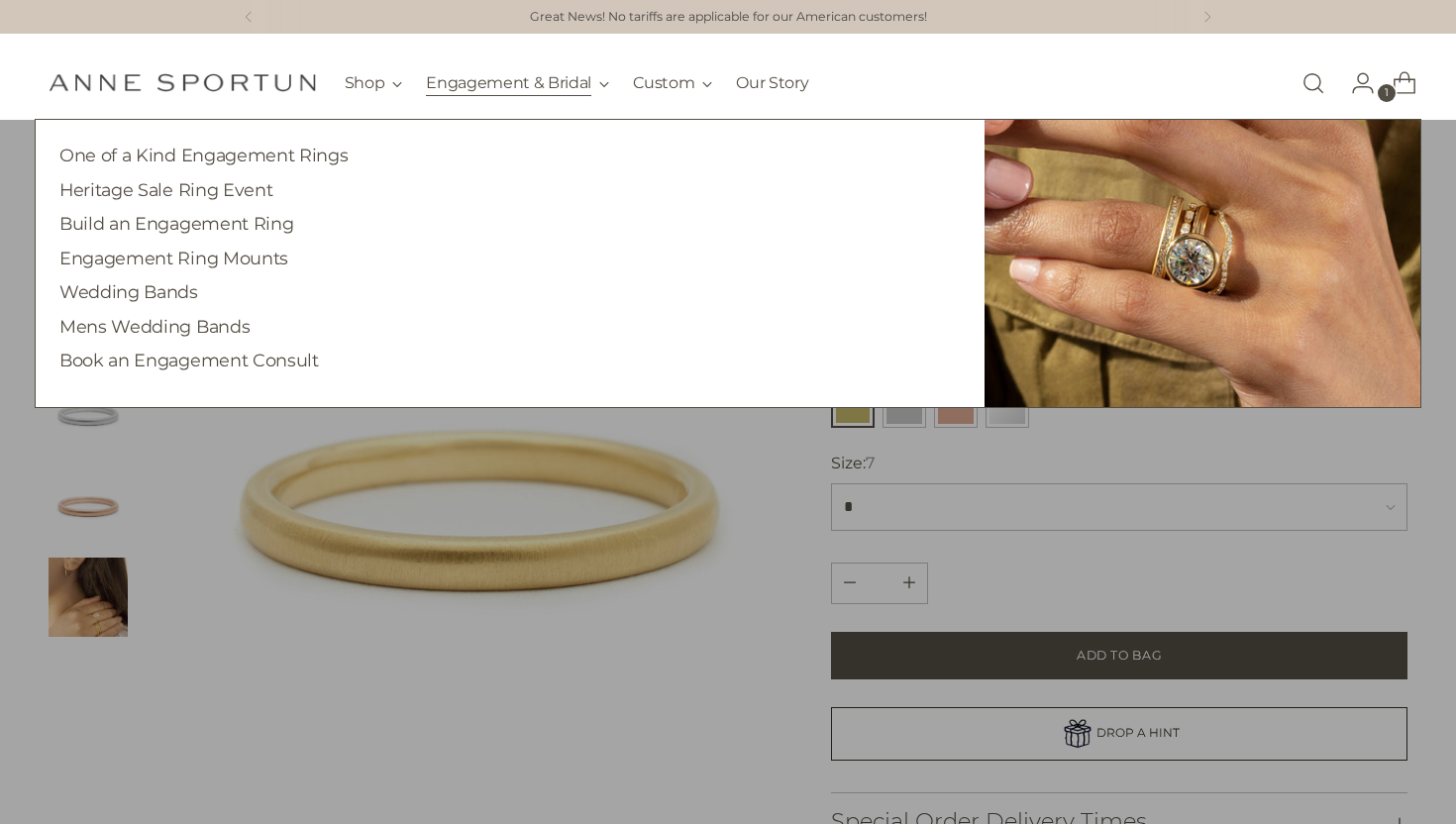 scroll, scrollTop: 0, scrollLeft: 0, axis: both 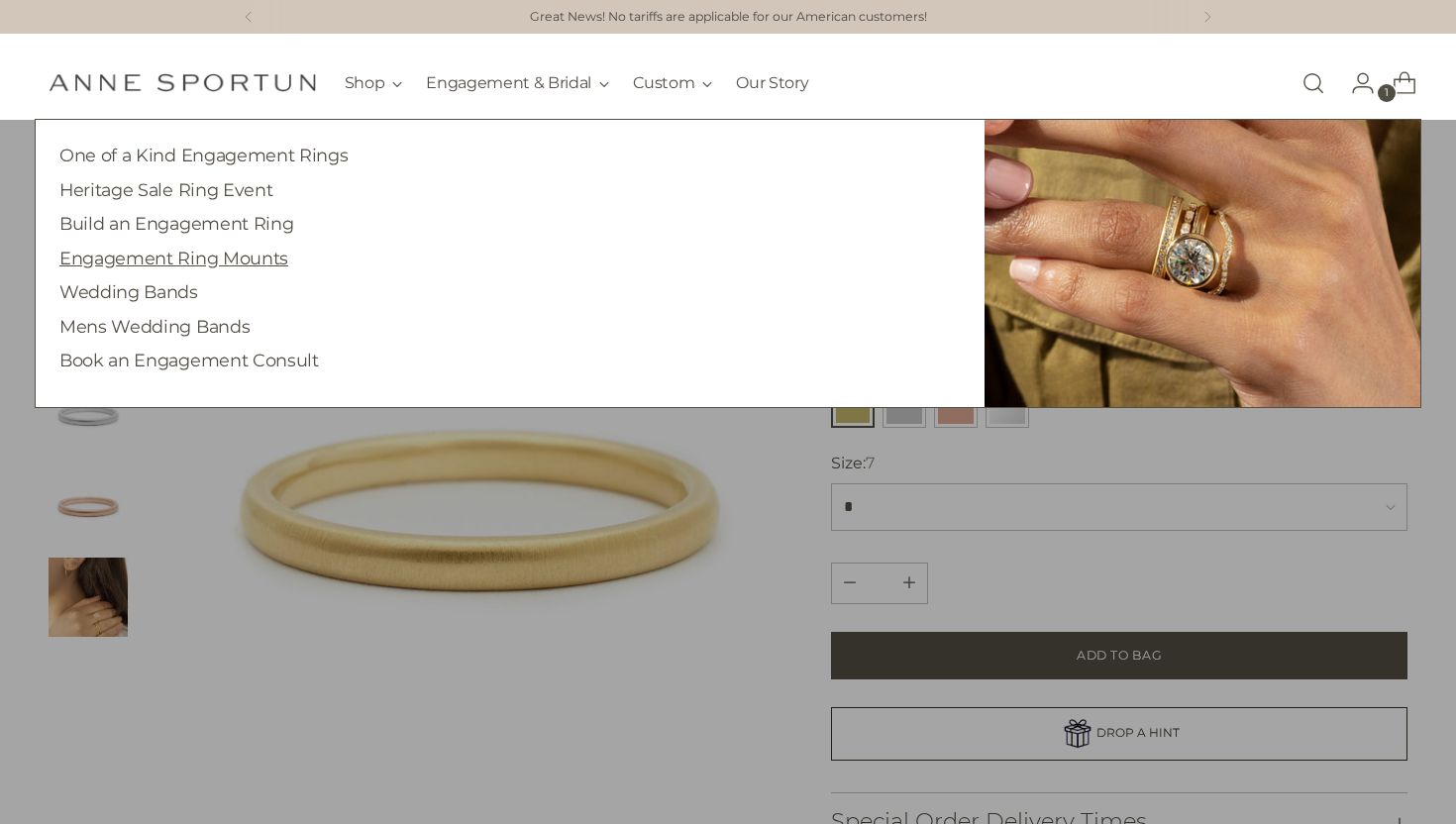 click on "Engagement Ring Mounts" at bounding box center [173, 258] 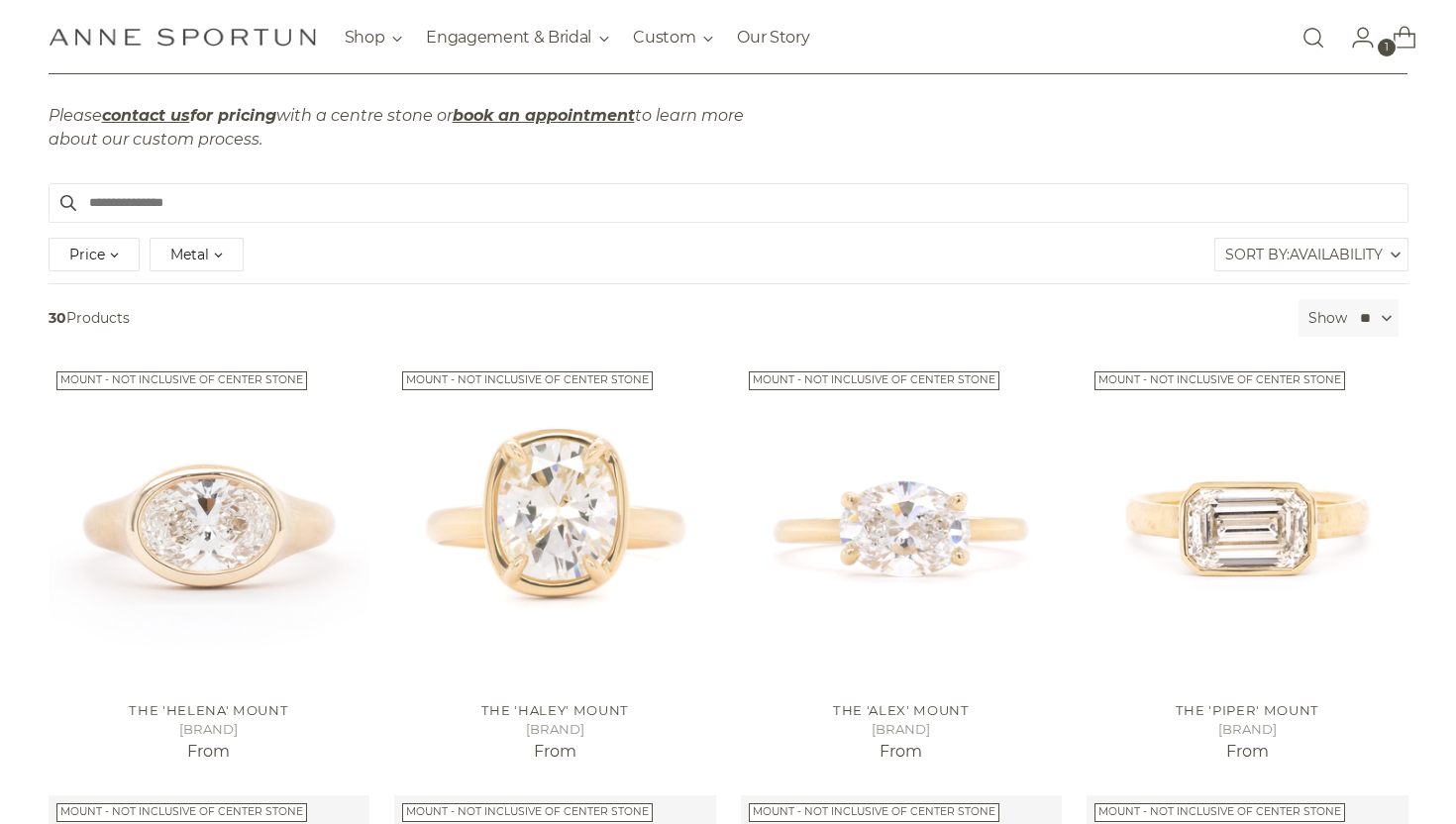 scroll, scrollTop: 300, scrollLeft: 0, axis: vertical 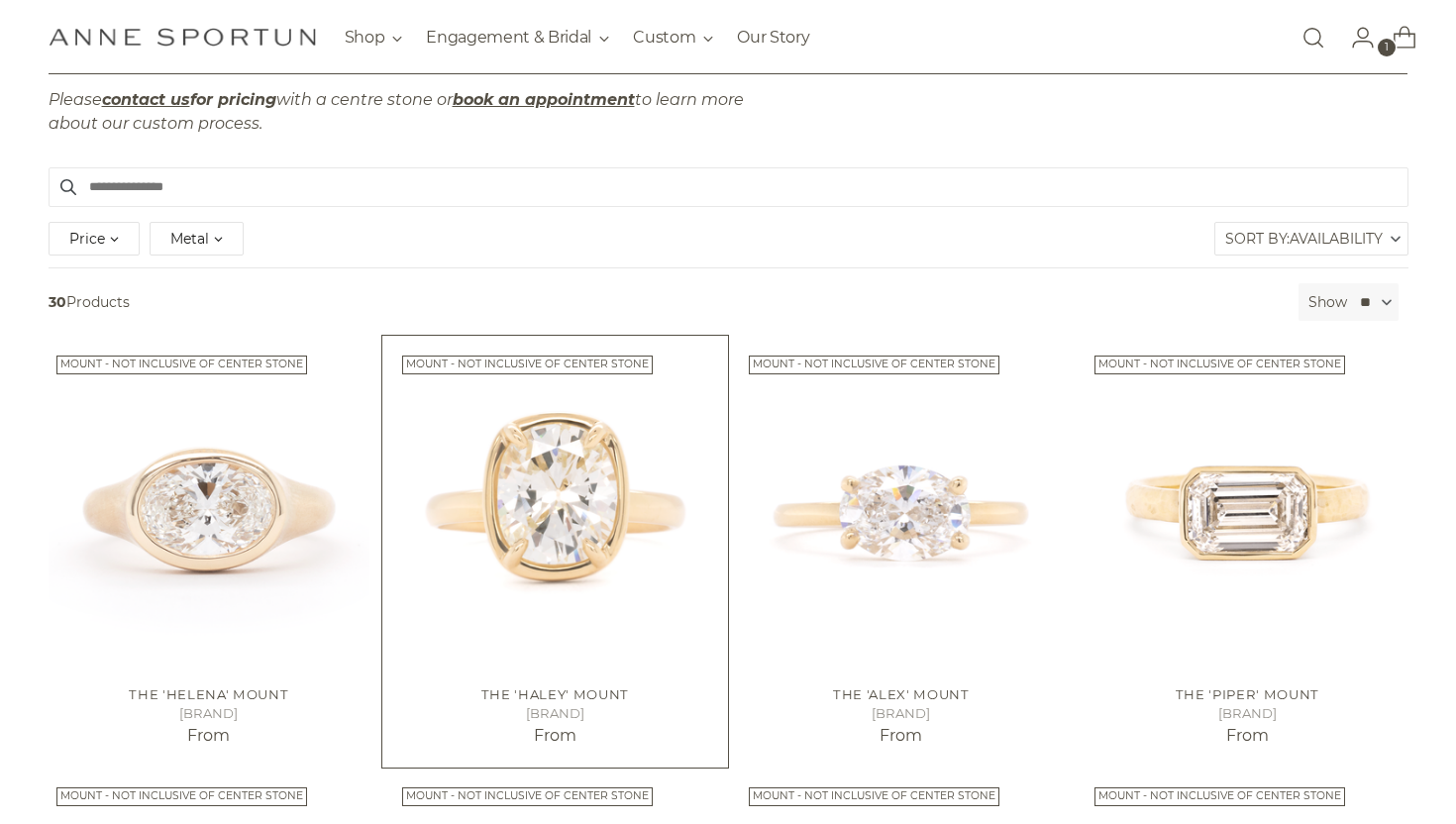 click at bounding box center (0, 0) 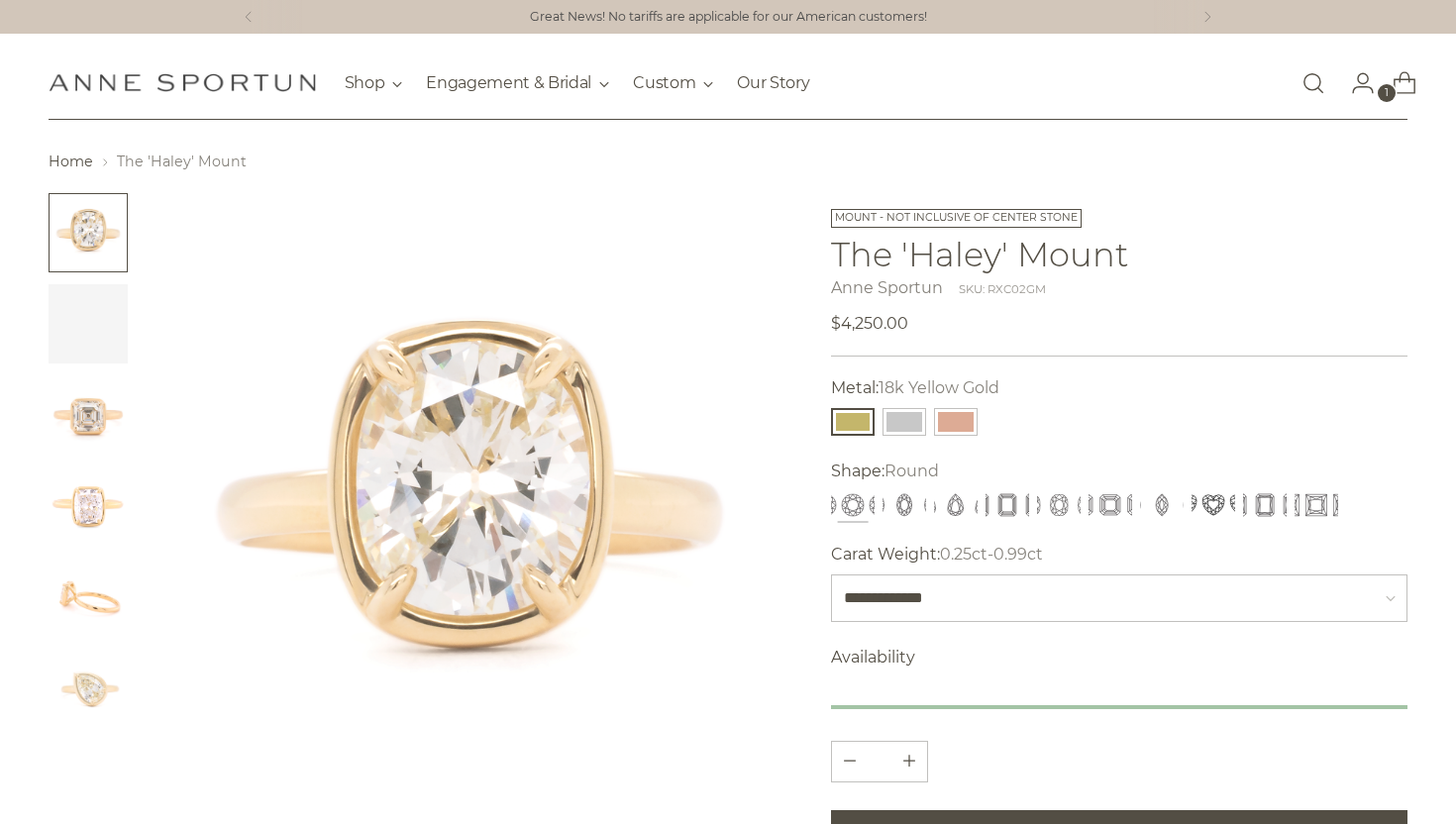 scroll, scrollTop: 0, scrollLeft: 0, axis: both 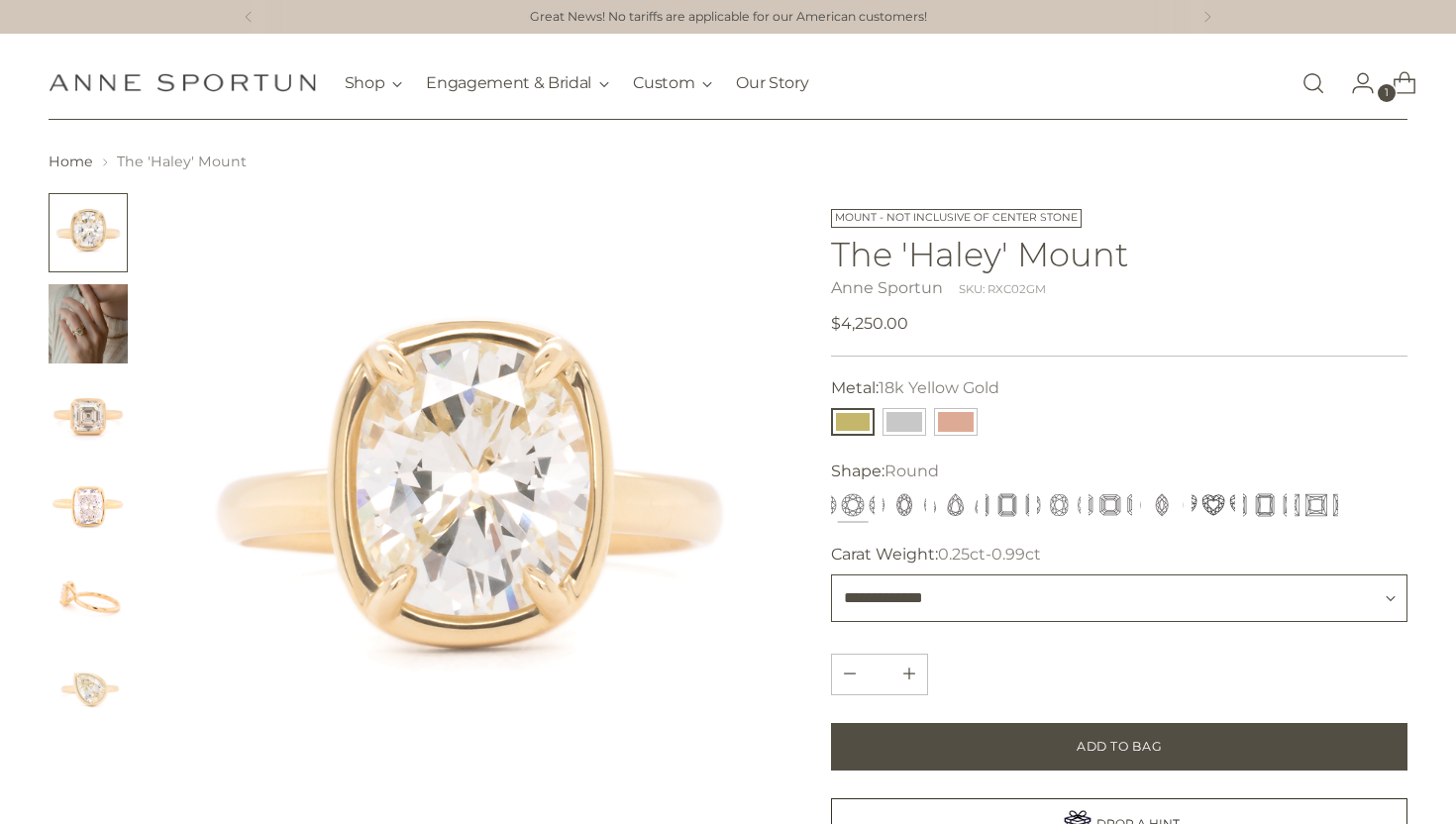 click on "**********" at bounding box center [1119, 598] 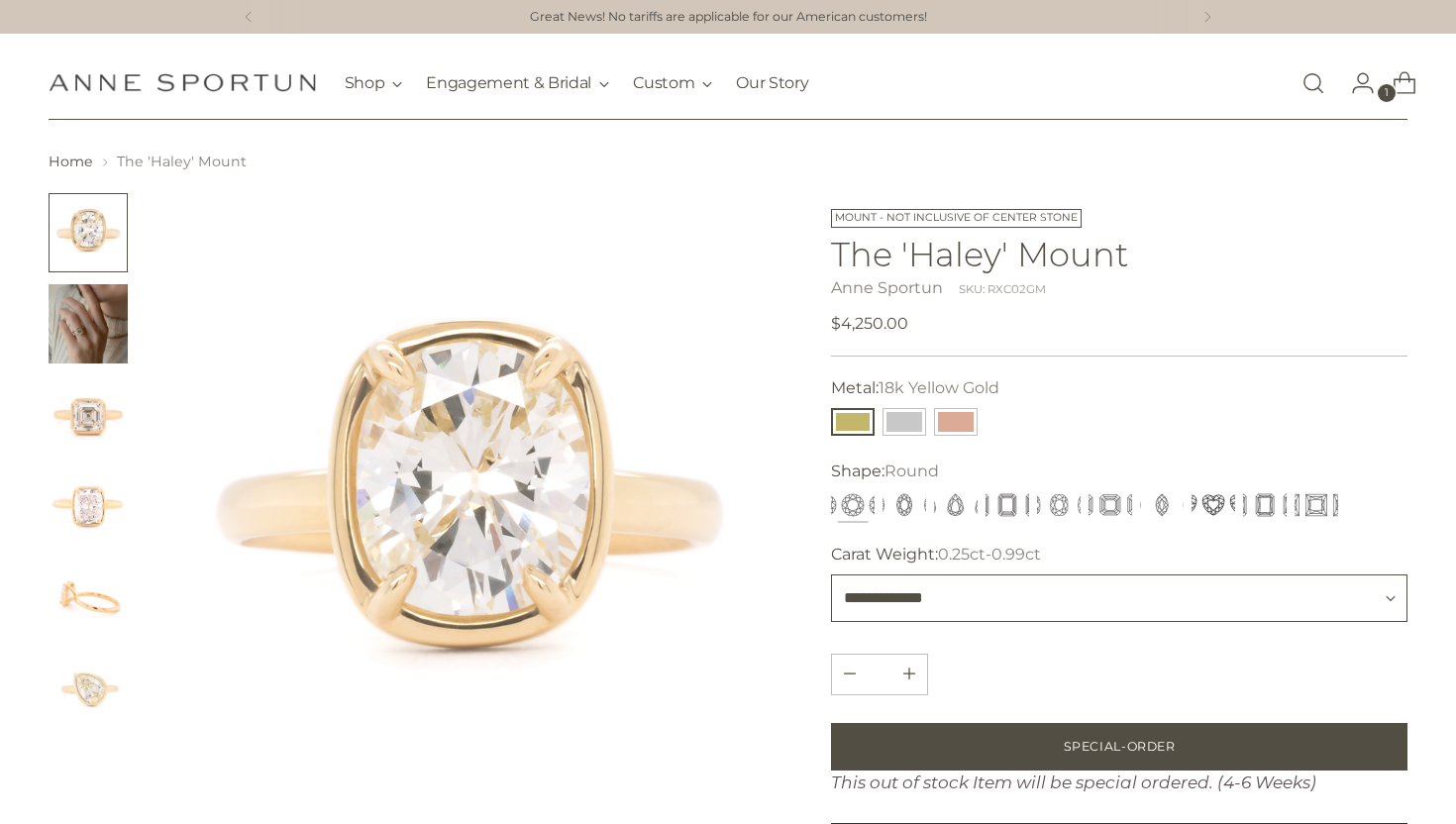 select on "**********" 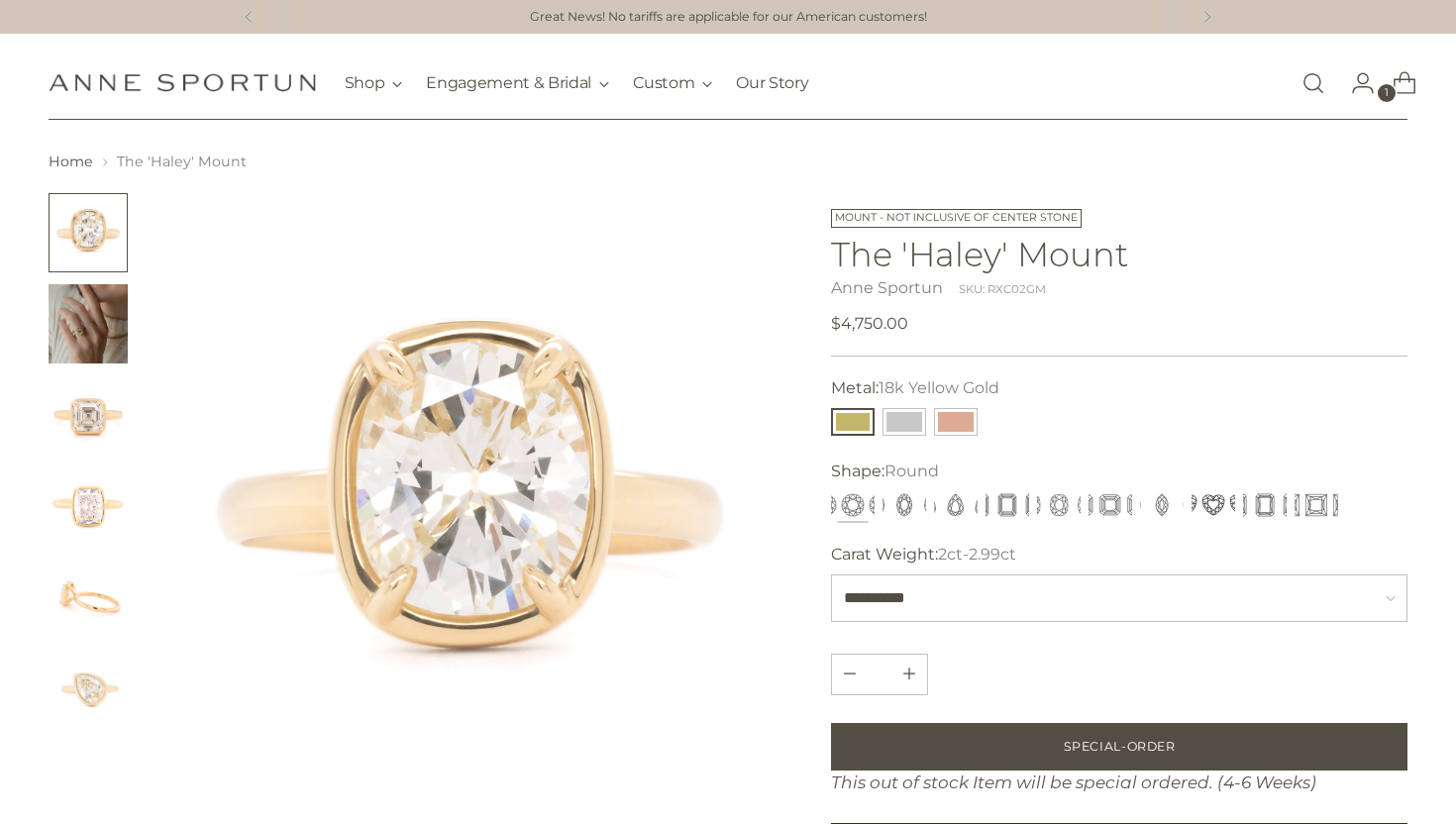 click on "Mount - Not inclusive of center stone
The 'Haley' Mount Anne Sportun SKU: RXC02GM
Regular price
$4,750.00
Unit price
/ per" at bounding box center (1119, 282) 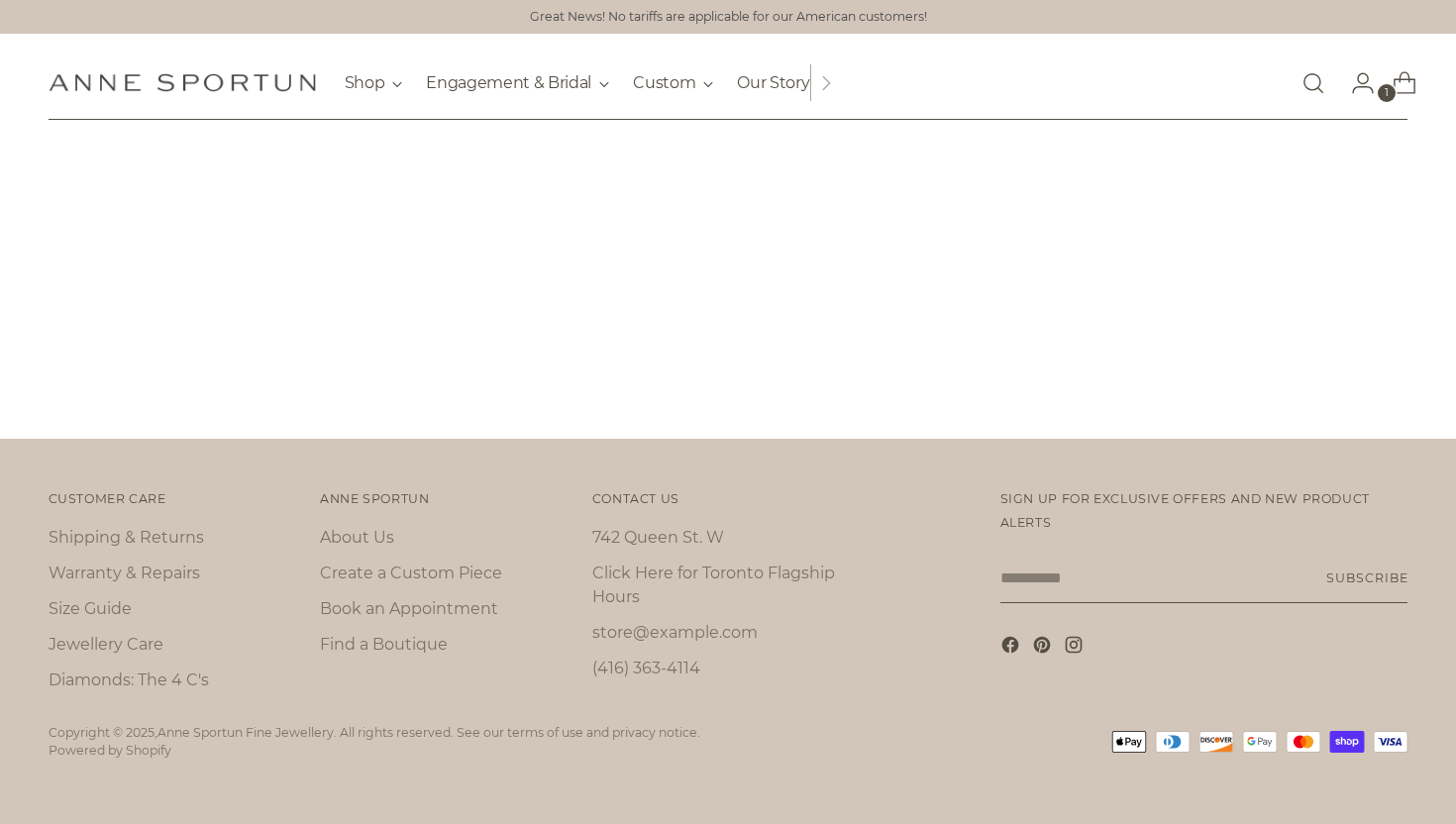 scroll, scrollTop: 0, scrollLeft: 0, axis: both 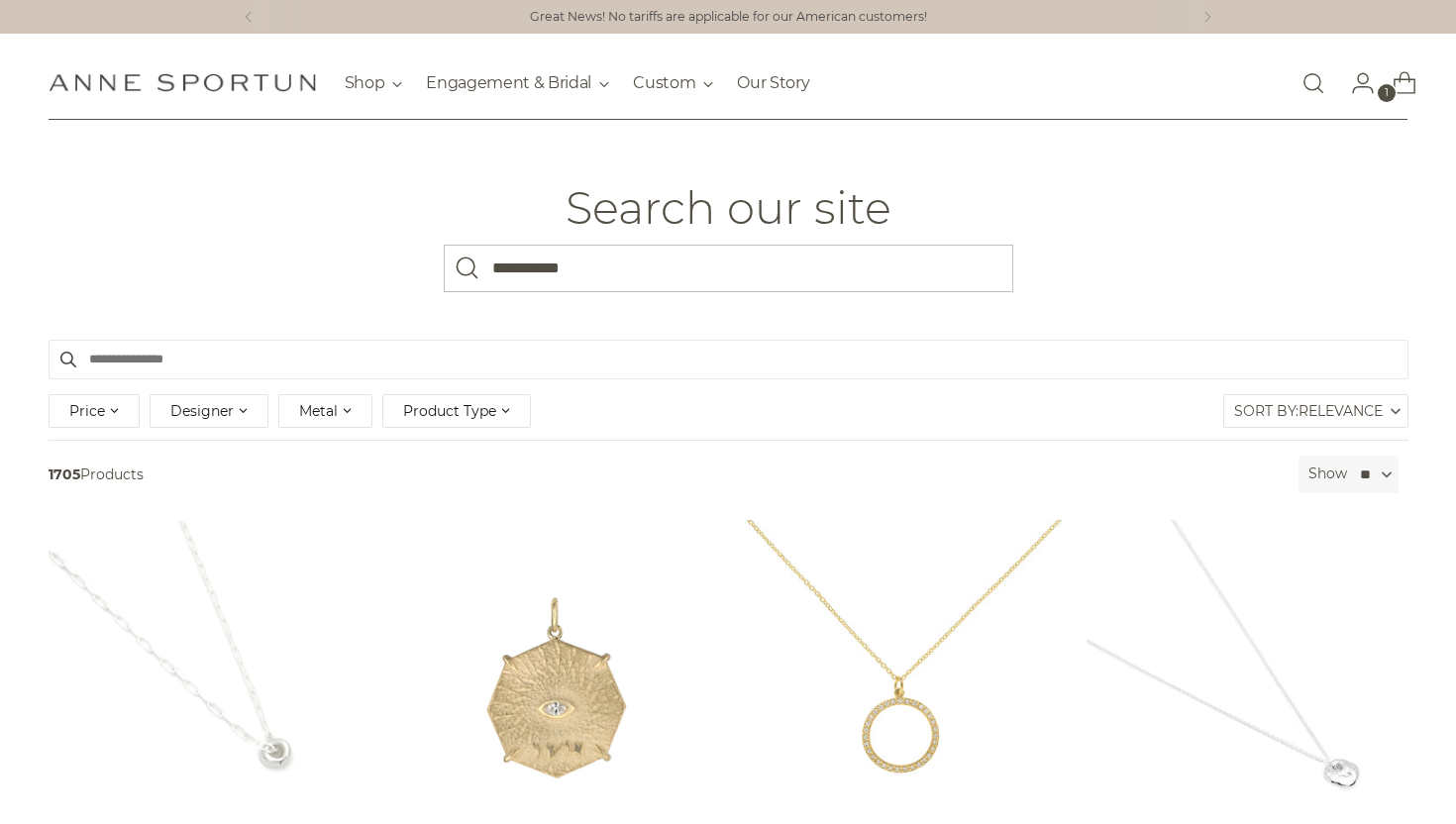 type on "**********" 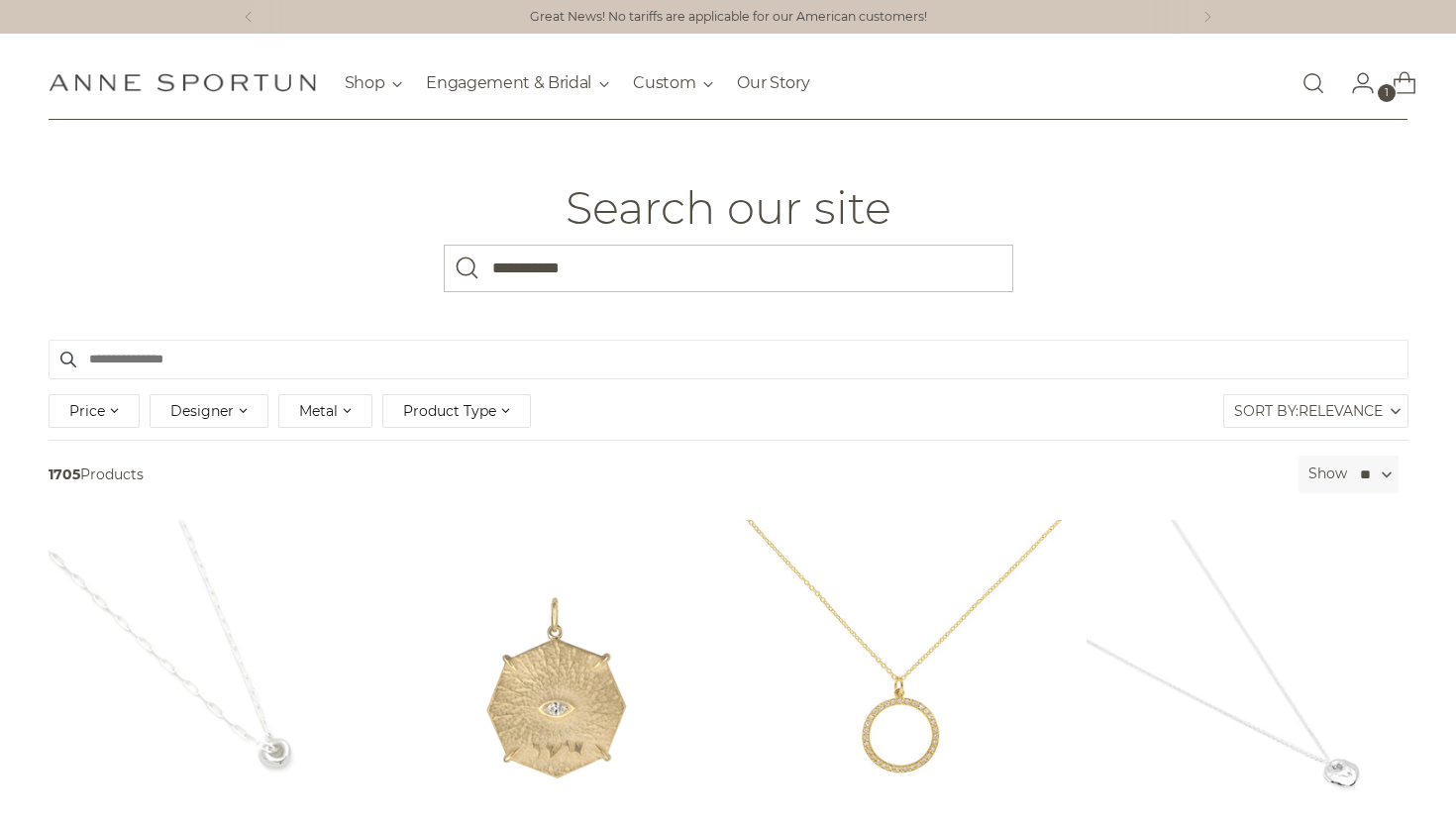 click at bounding box center (468, 268) 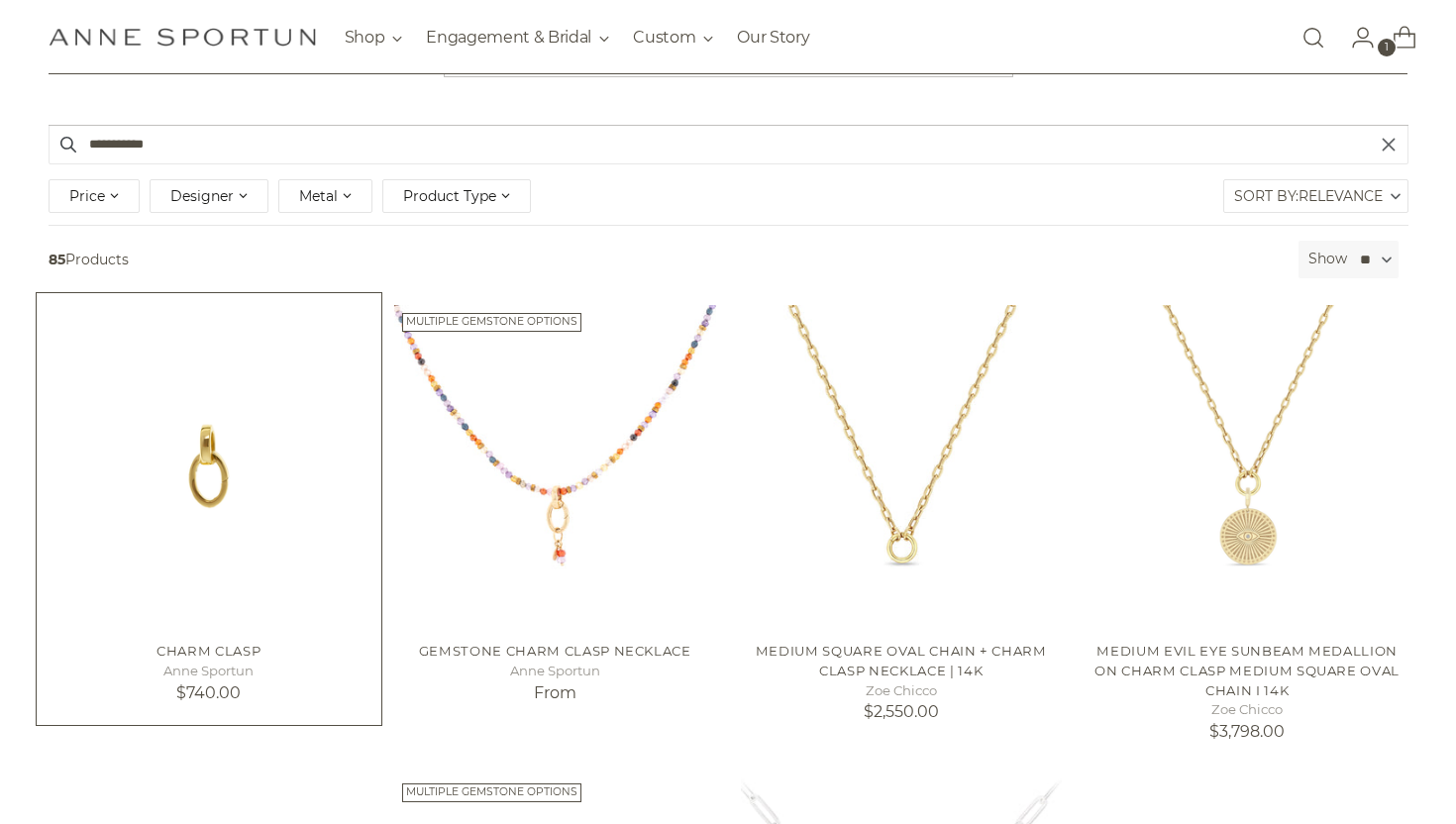 scroll, scrollTop: 229, scrollLeft: 0, axis: vertical 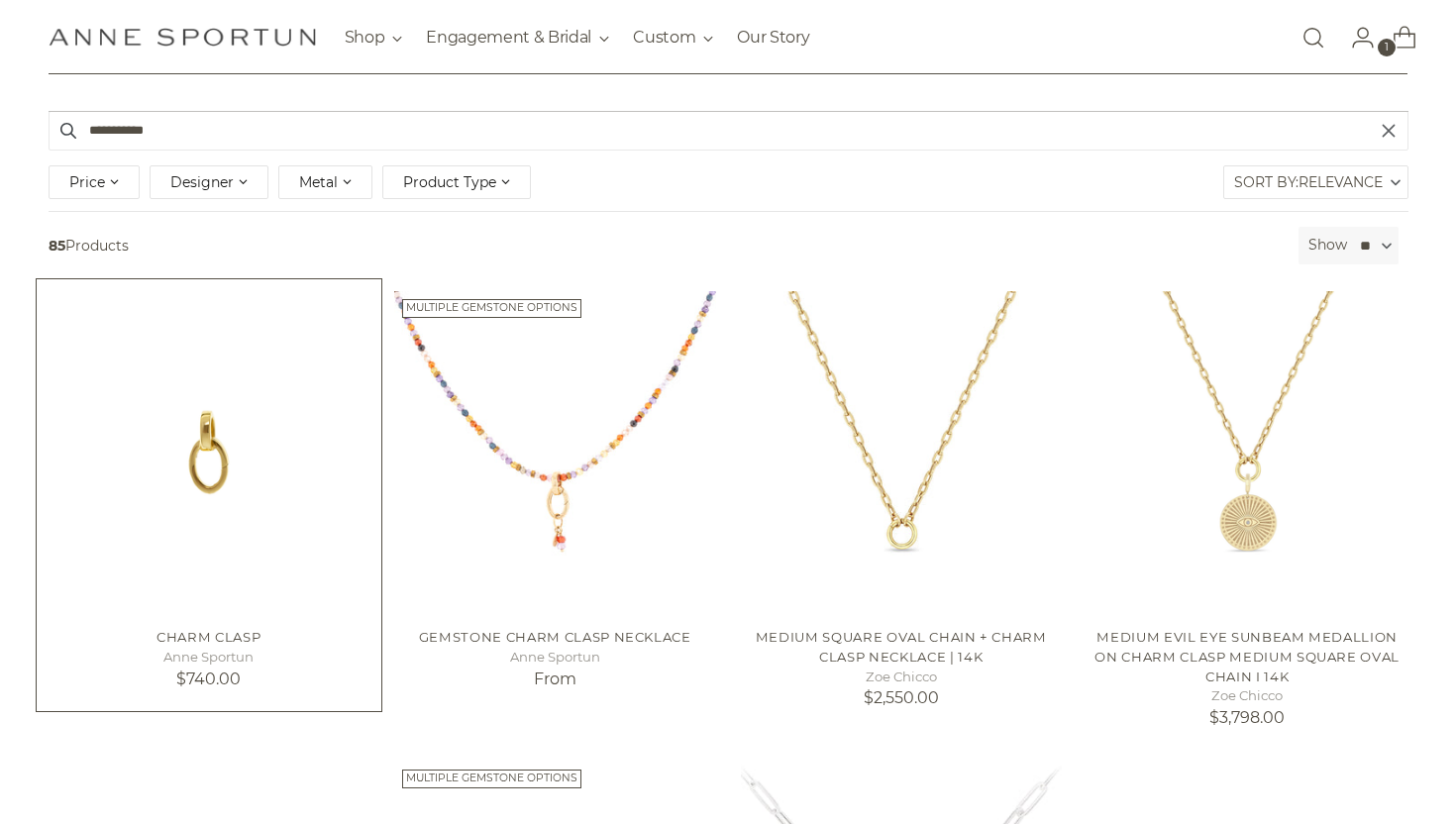 click at bounding box center (0, 0) 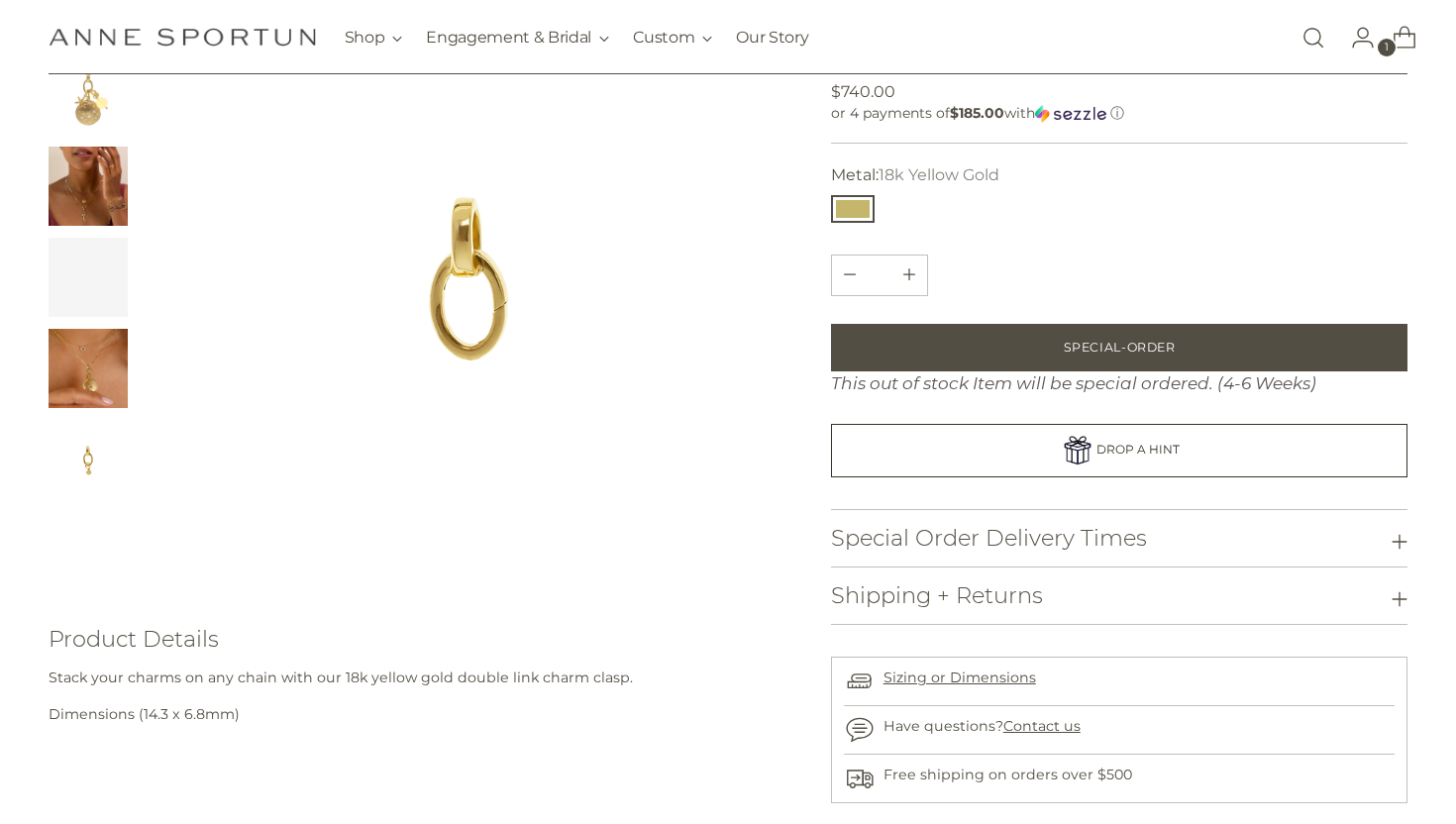 scroll, scrollTop: 176, scrollLeft: 0, axis: vertical 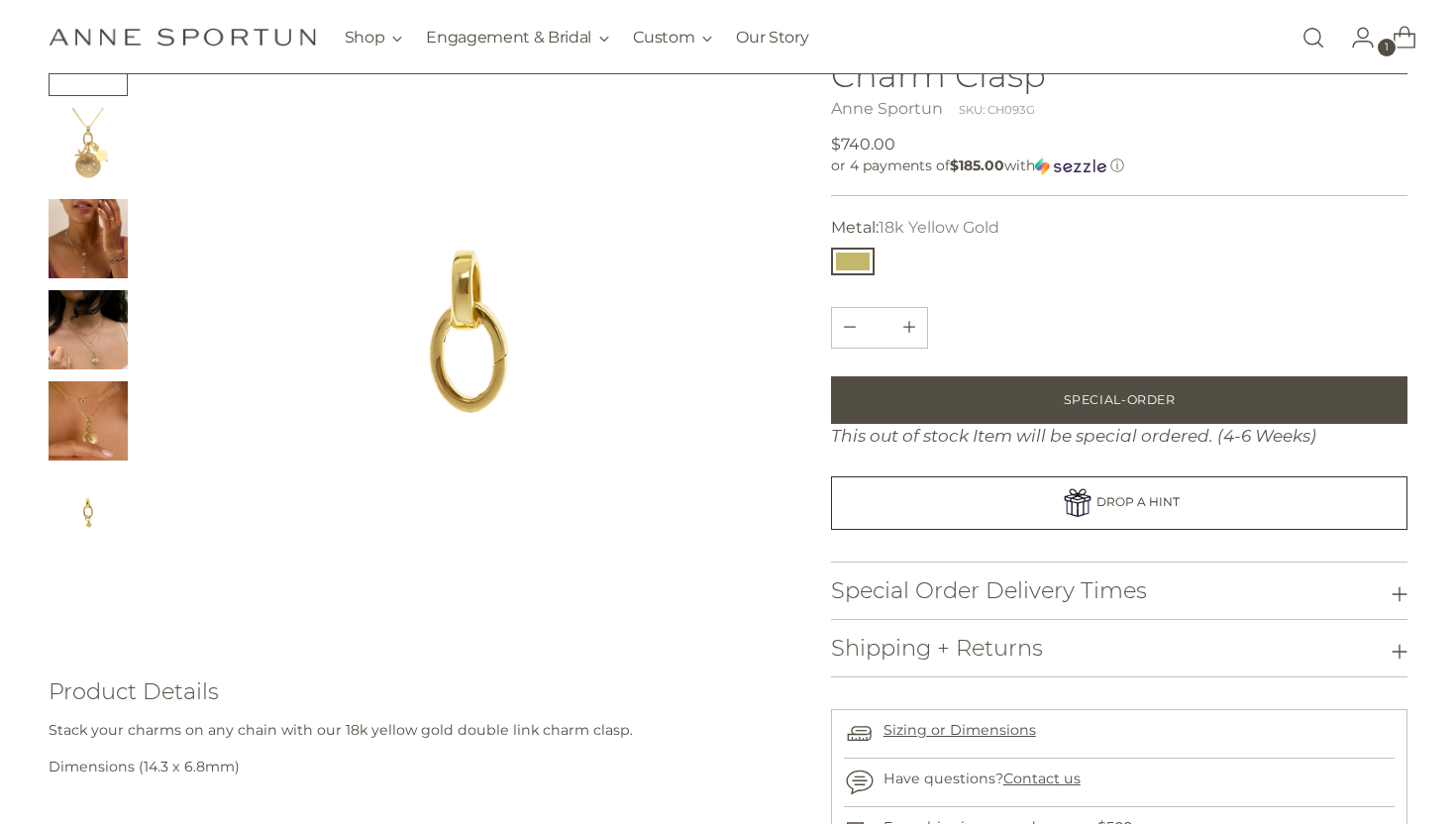 click at bounding box center (88, 512) 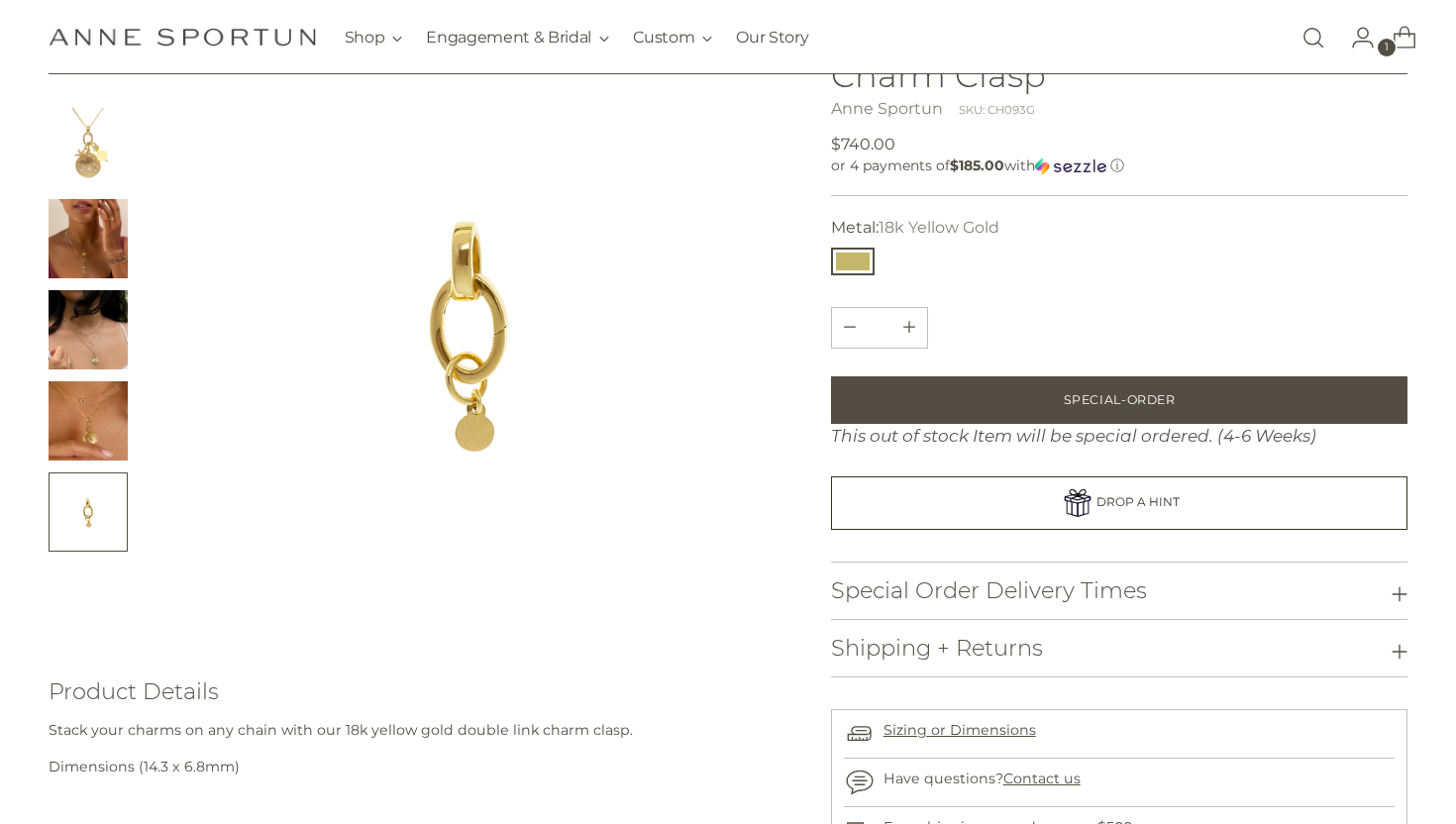 click at bounding box center (88, 421) 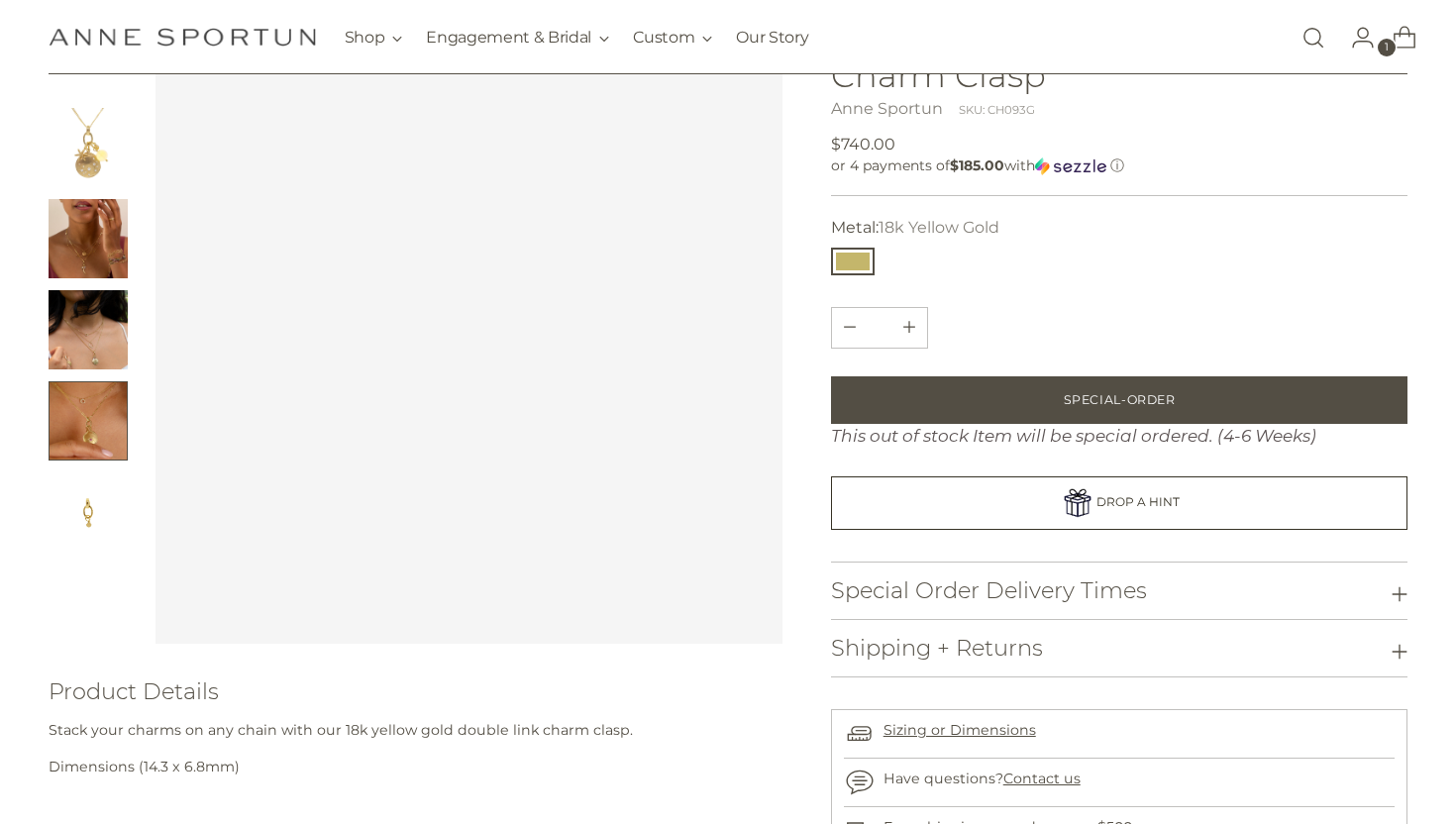 click at bounding box center (88, 330) 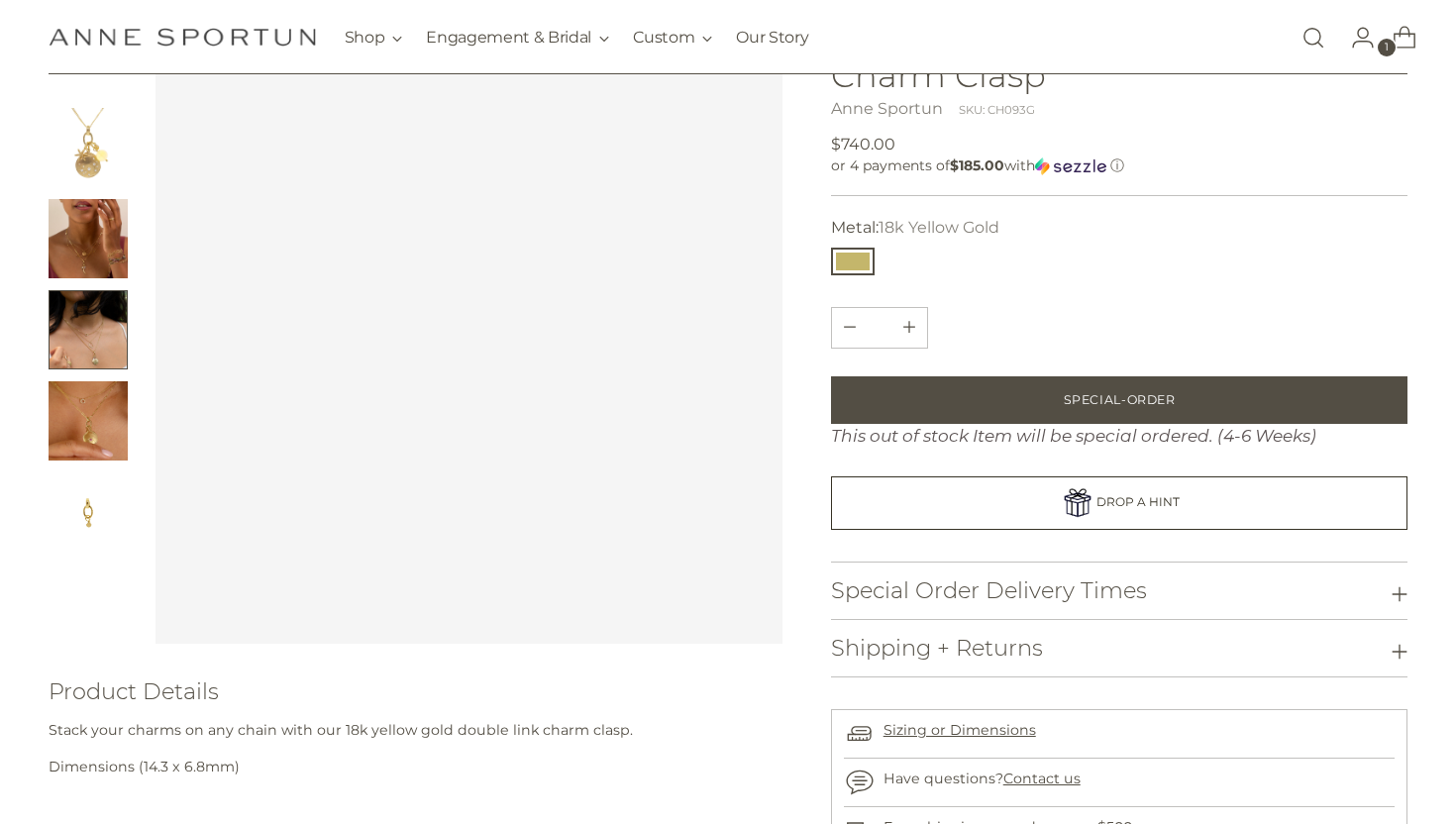 click at bounding box center [88, 284] 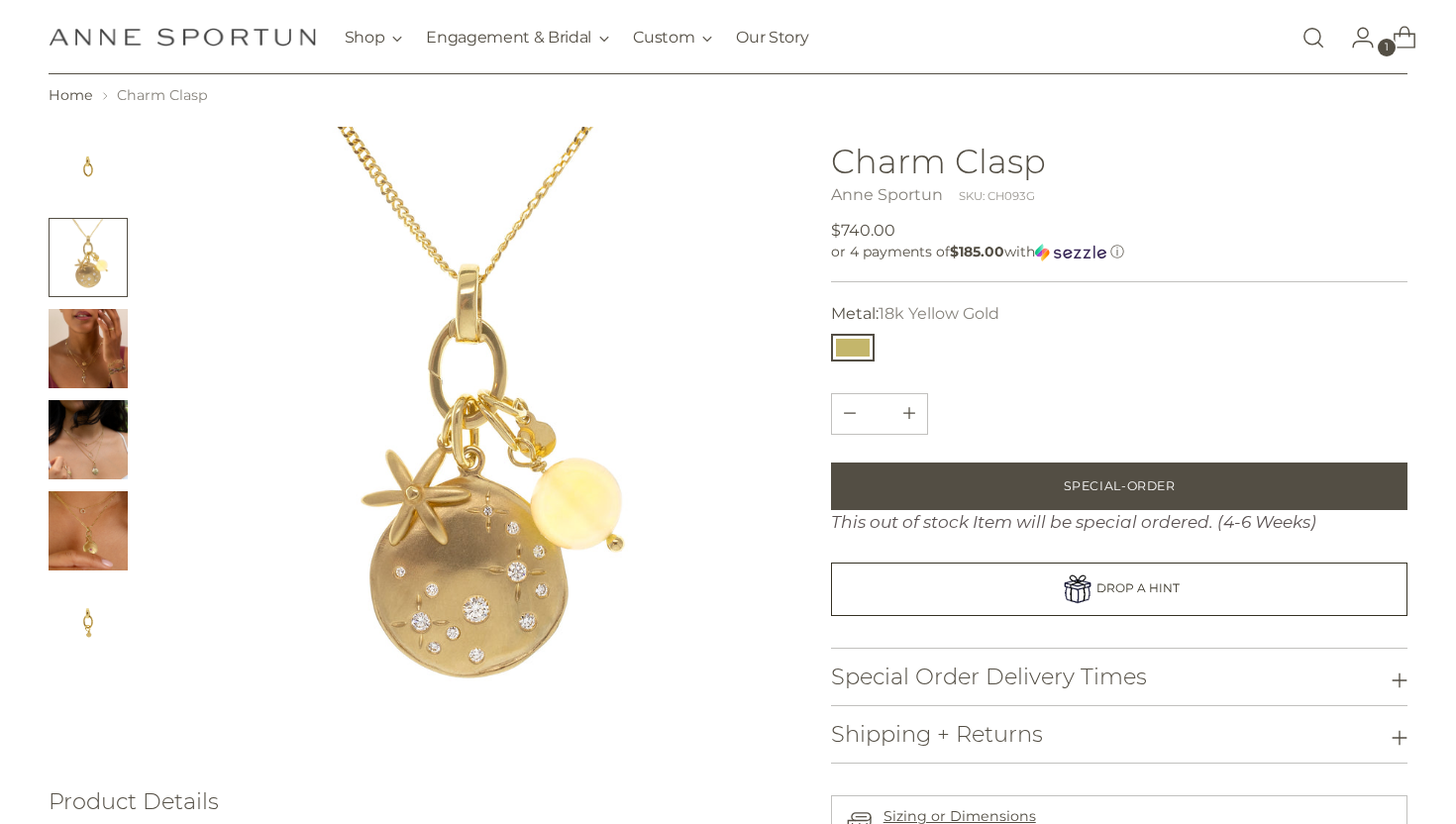 scroll, scrollTop: 67, scrollLeft: 0, axis: vertical 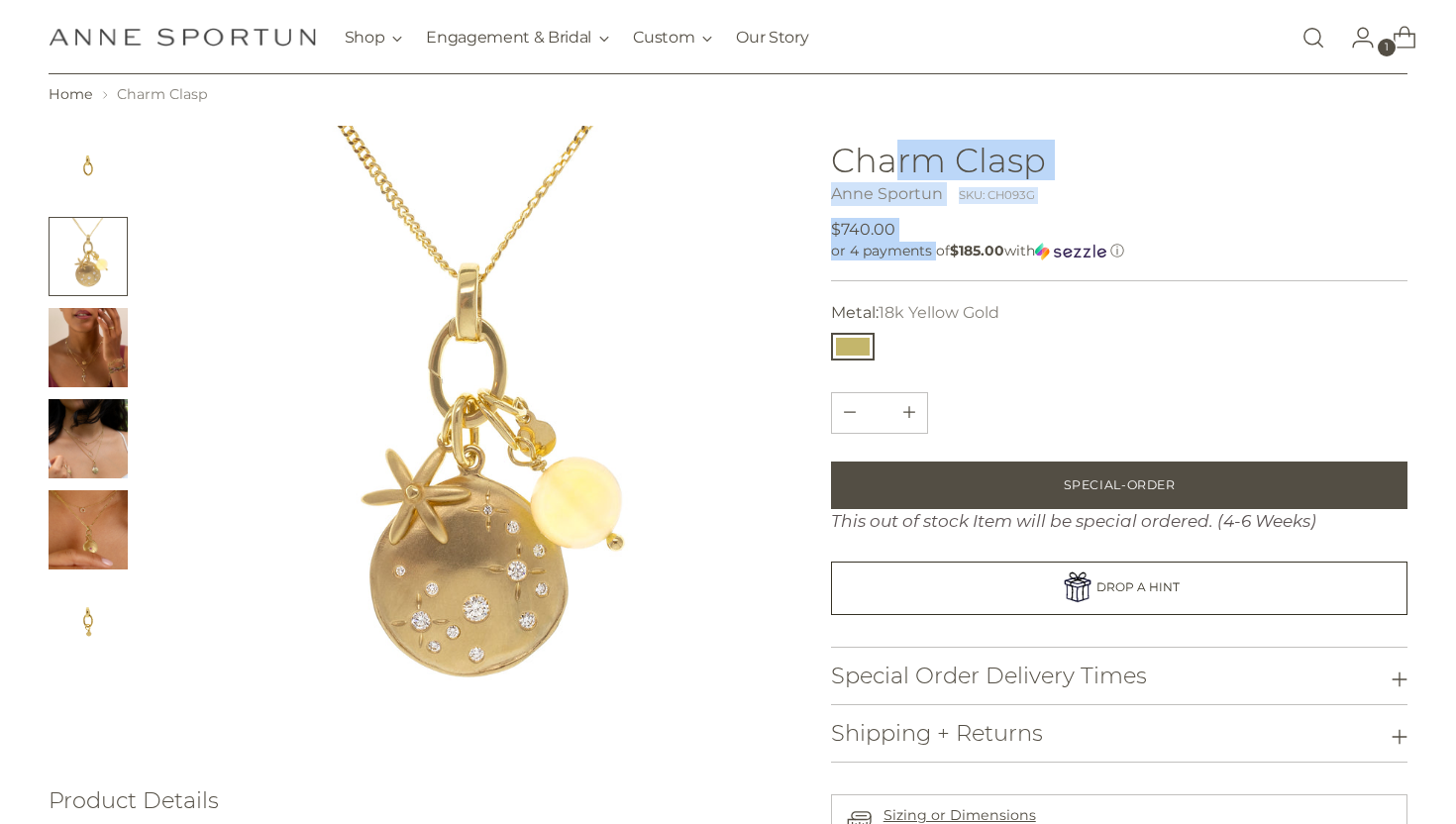 drag, startPoint x: 893, startPoint y: 173, endPoint x: 945, endPoint y: 266, distance: 106.55046 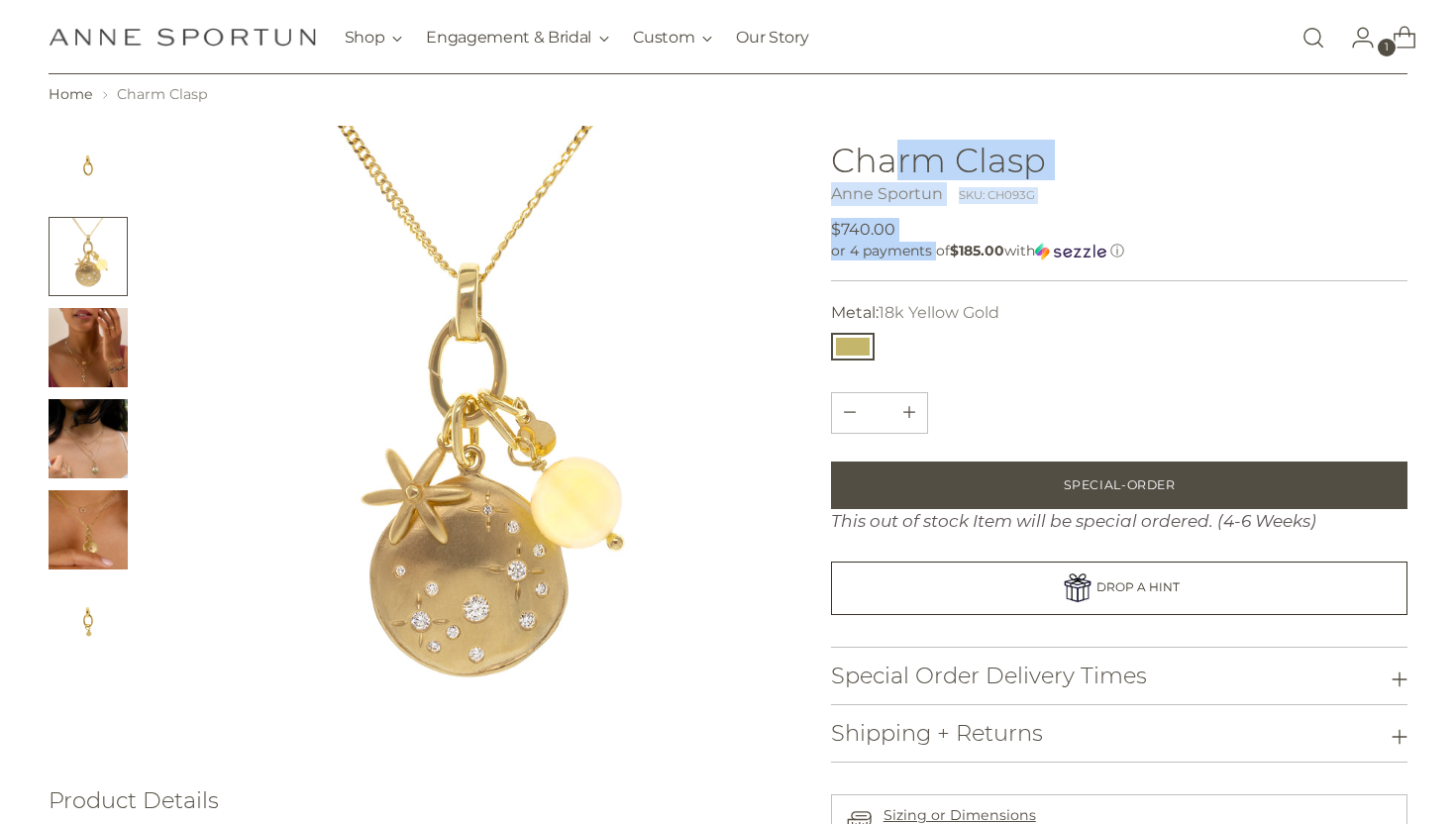 click on "Charm Clasp Anne Sportun SKU: CH093G
Regular price
$740.00
Unit price
/ per
or 4 payments of  $185.00  with    ⓘ" at bounding box center (1119, 211) 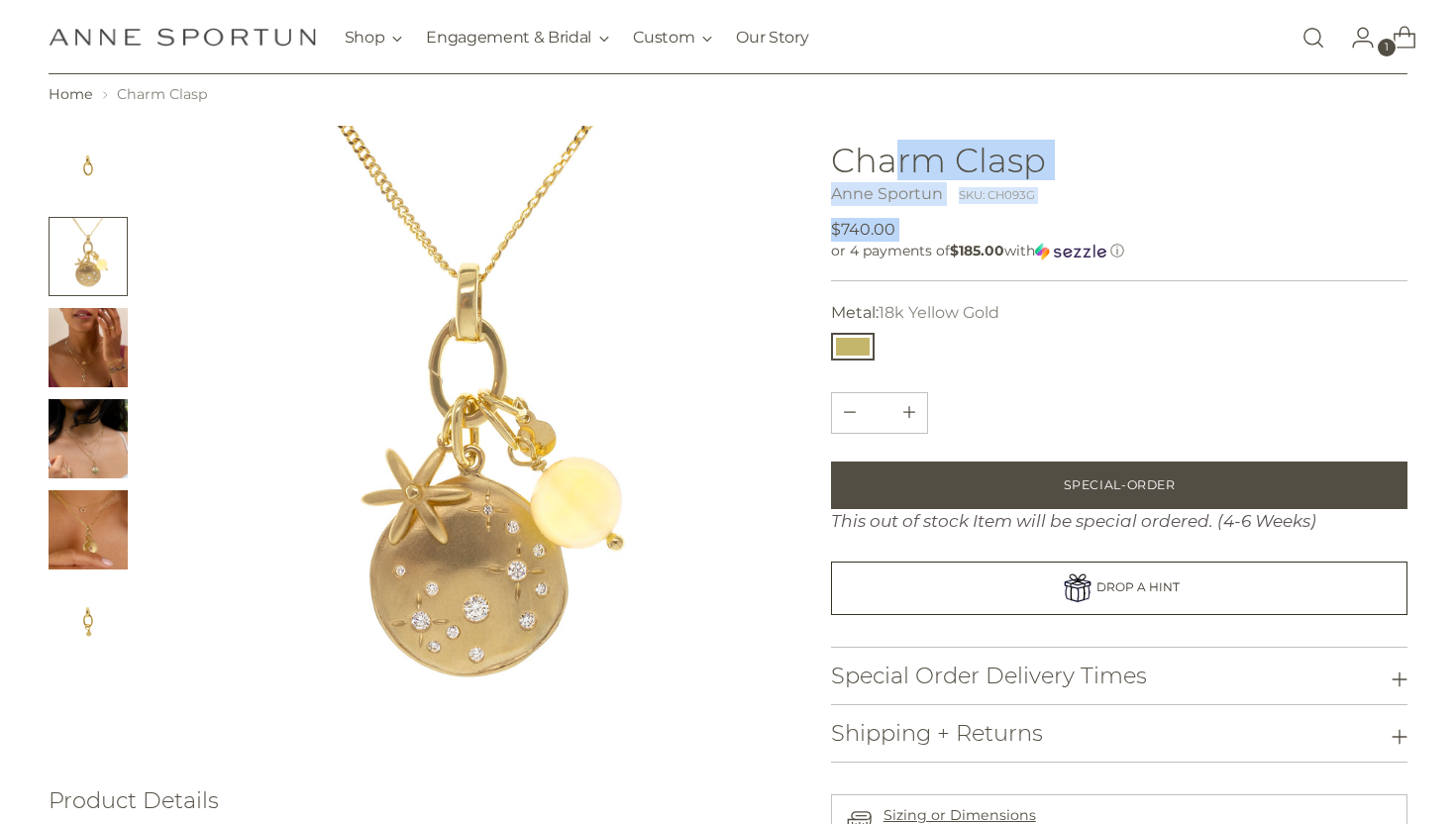 click on "Charm Clasp Anne Sportun SKU: CH093G
Regular price
$740.00
Unit price
/ per
or 4 payments of  $185.00  with    ⓘ" at bounding box center [1119, 211] 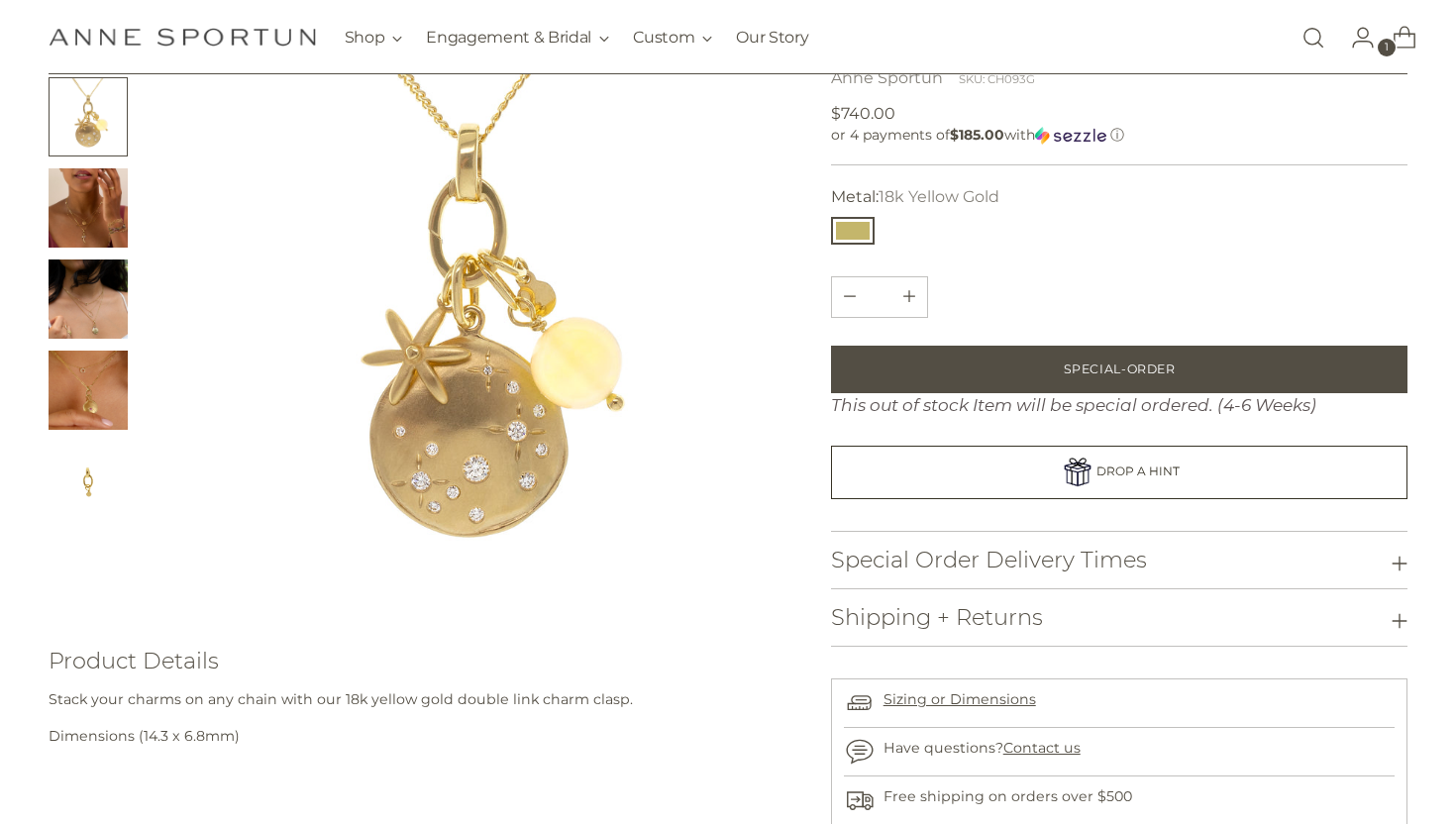 scroll, scrollTop: 53, scrollLeft: 0, axis: vertical 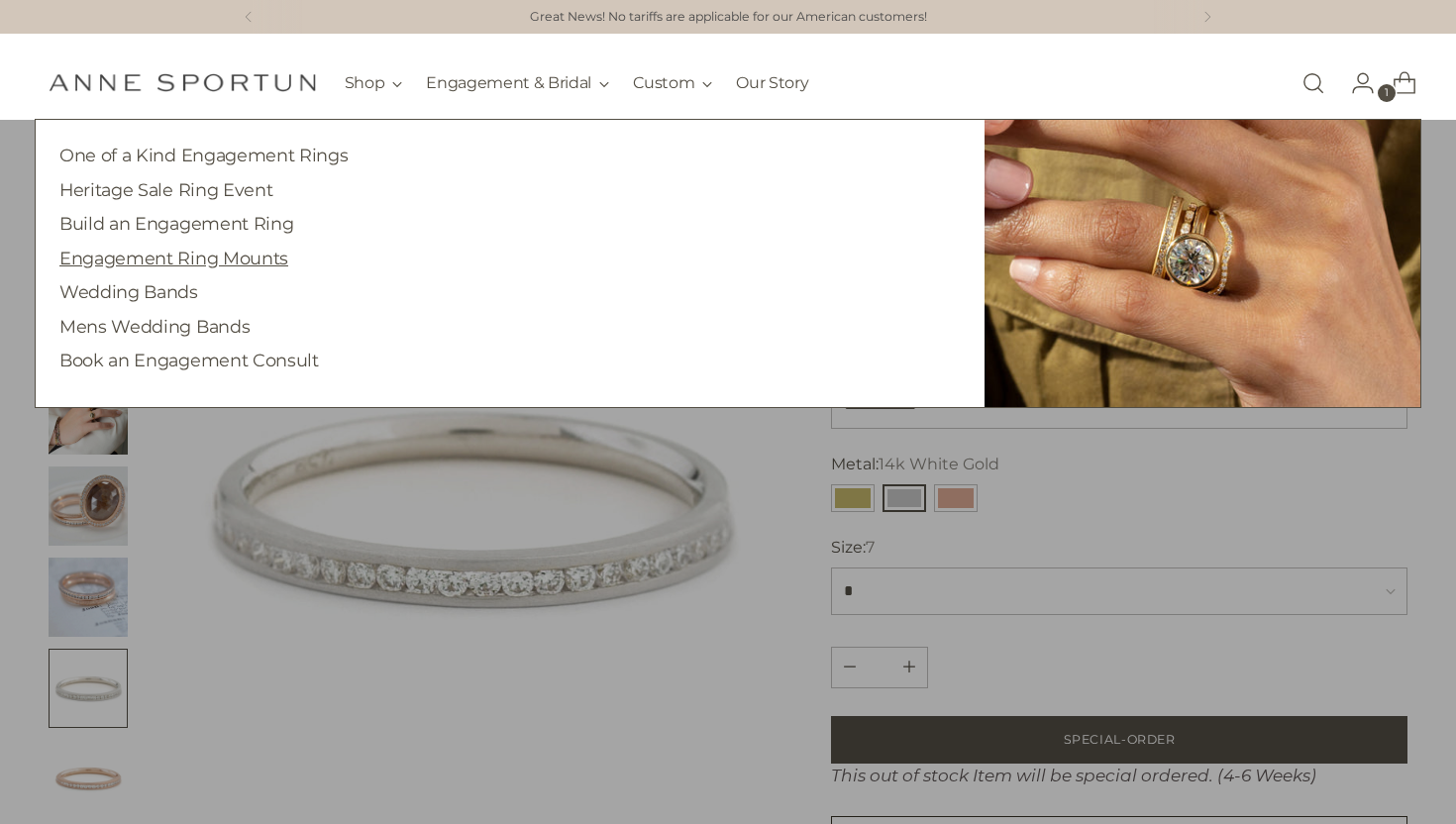 click on "Engagement Ring Mounts" at bounding box center (173, 258) 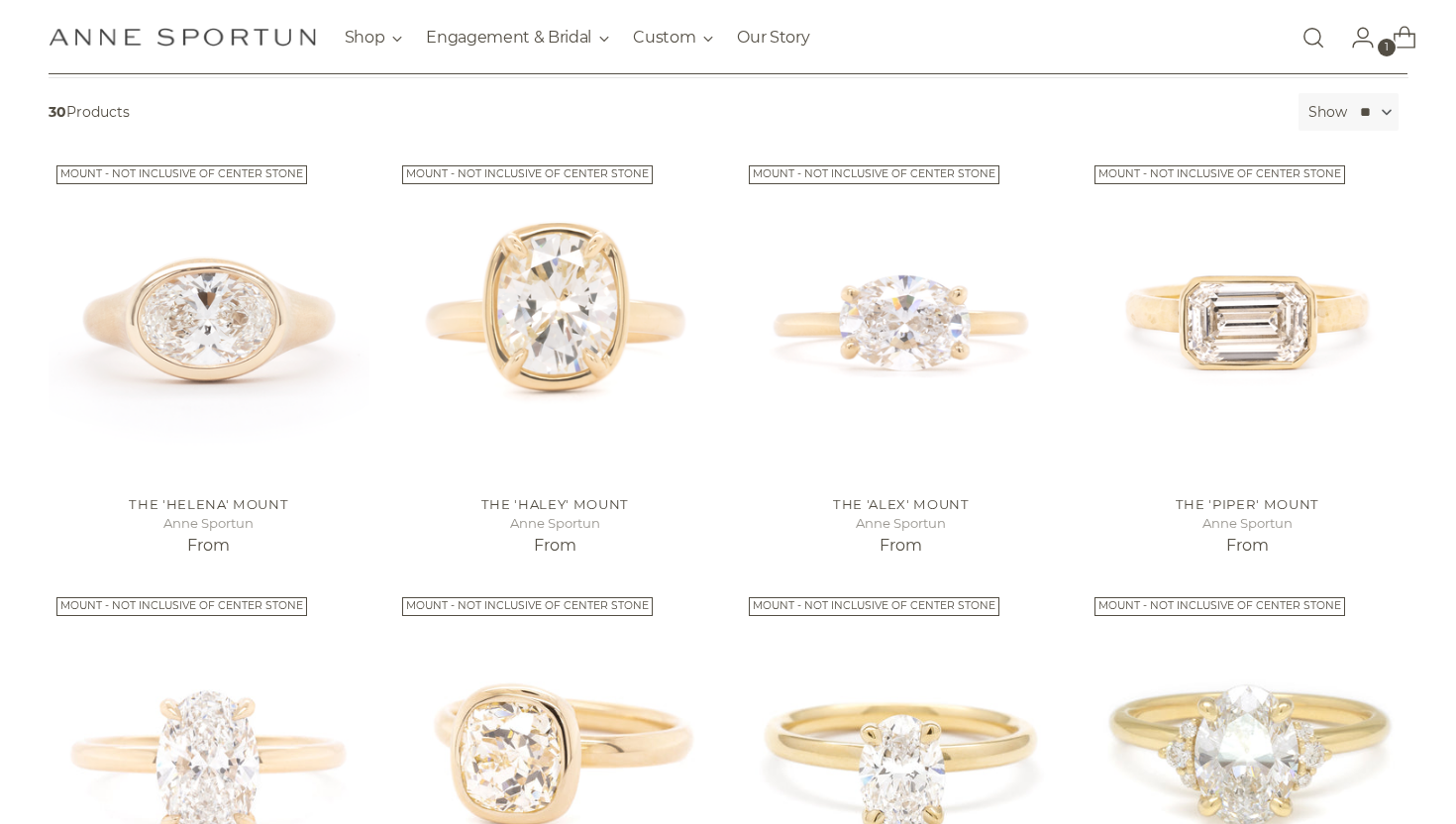 scroll, scrollTop: 598, scrollLeft: 0, axis: vertical 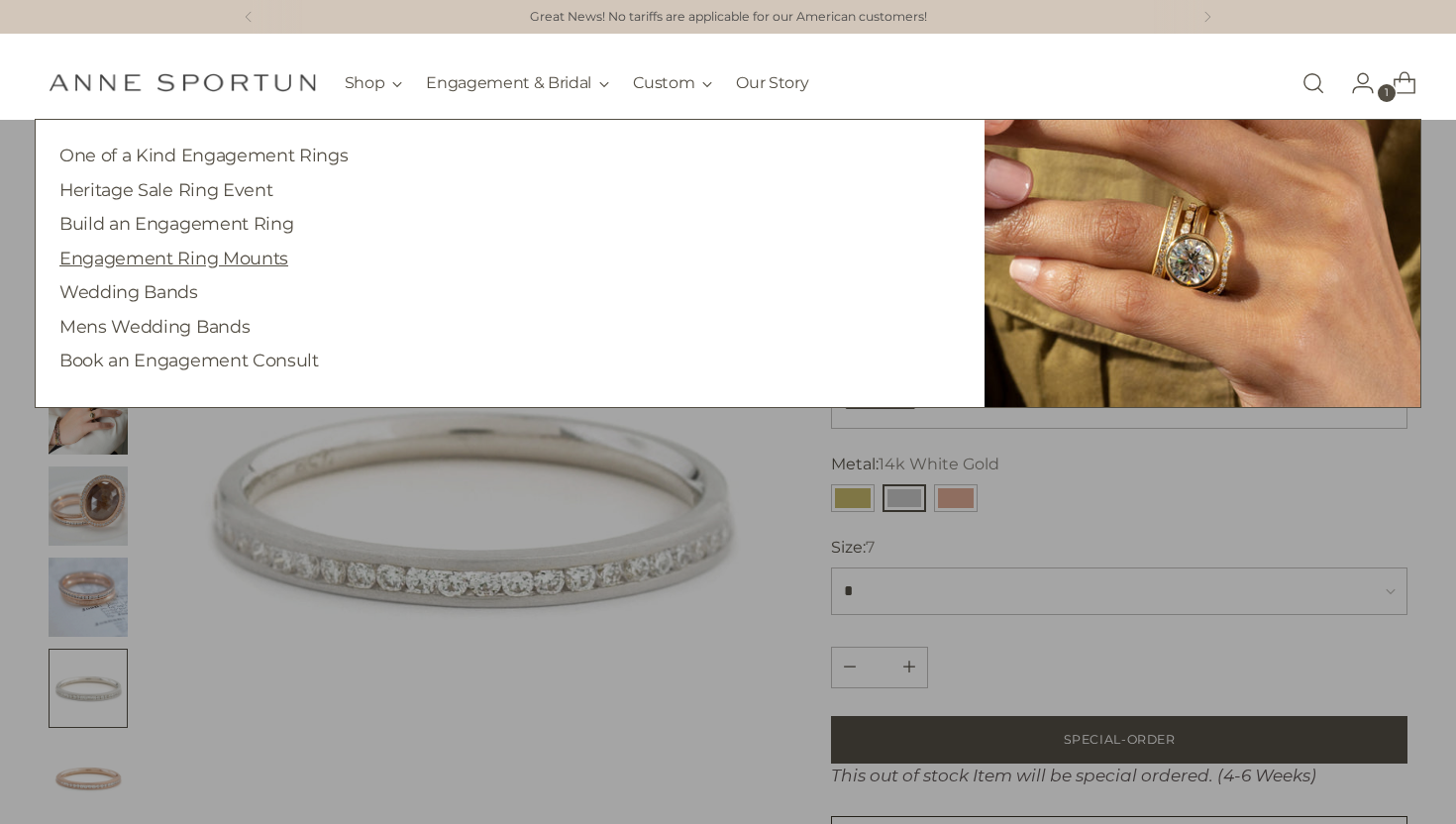 click on "Engagement Ring Mounts" at bounding box center [173, 258] 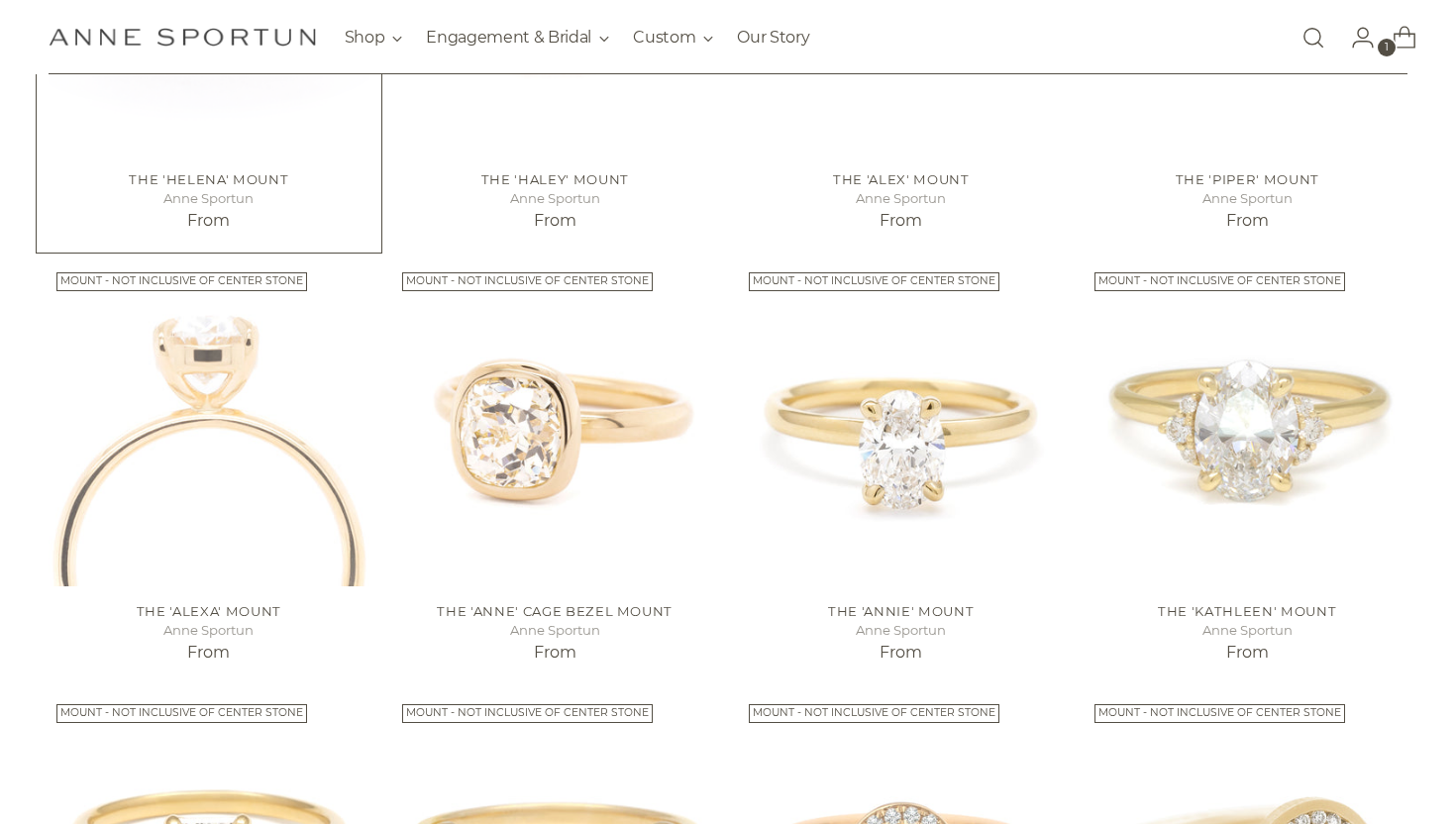 scroll, scrollTop: 862, scrollLeft: 0, axis: vertical 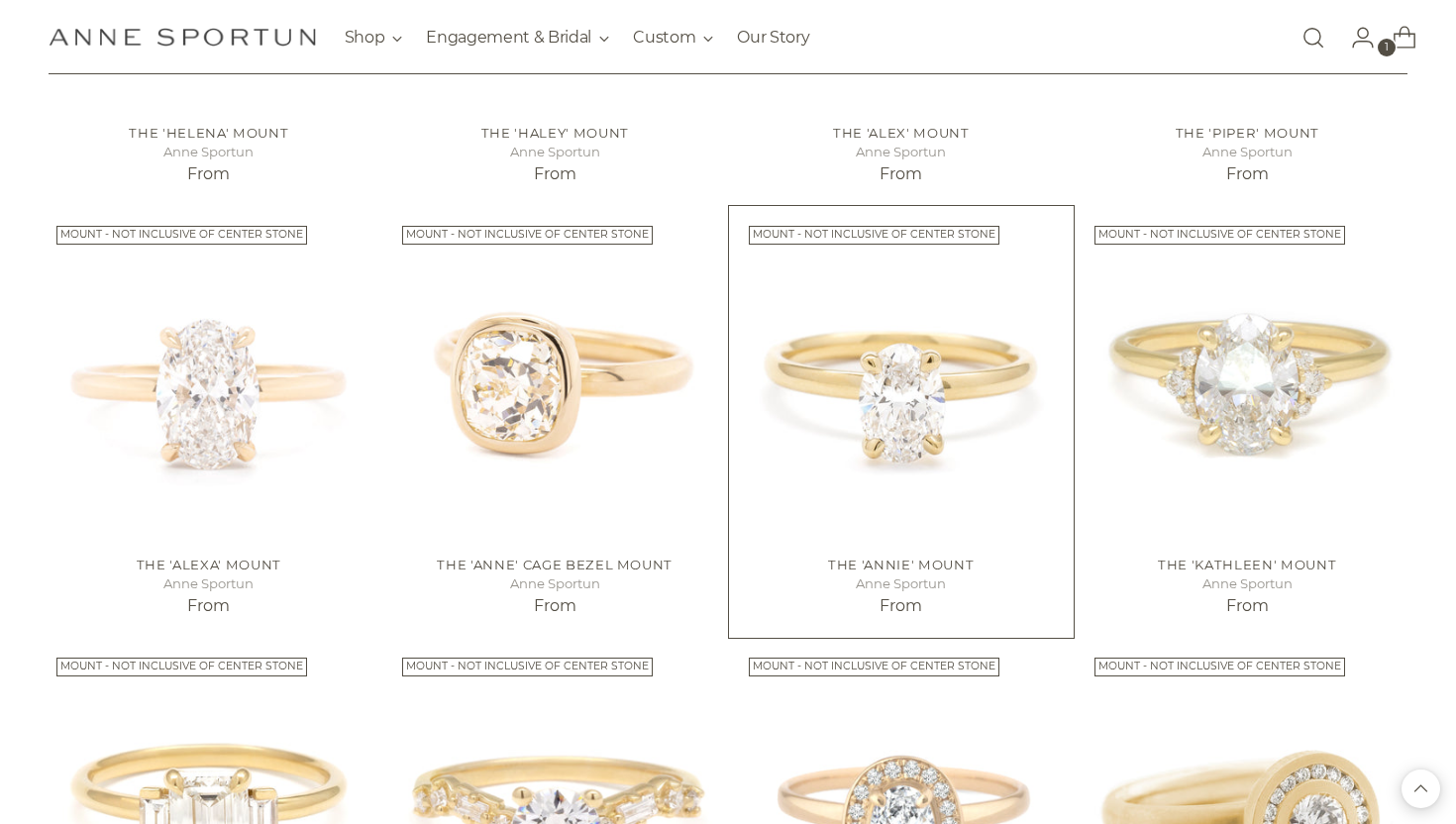 click at bounding box center (0, 0) 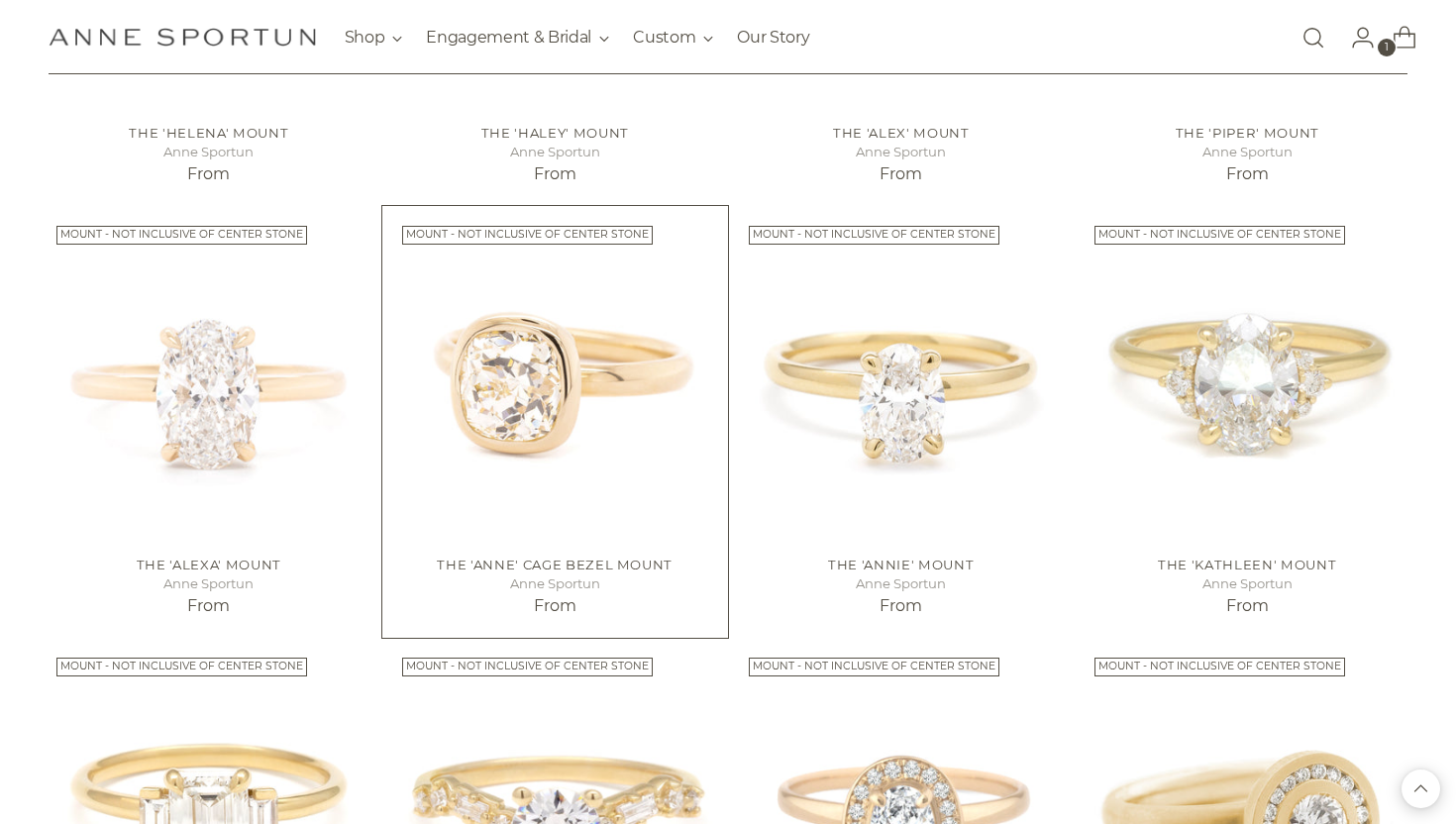 click at bounding box center [0, 0] 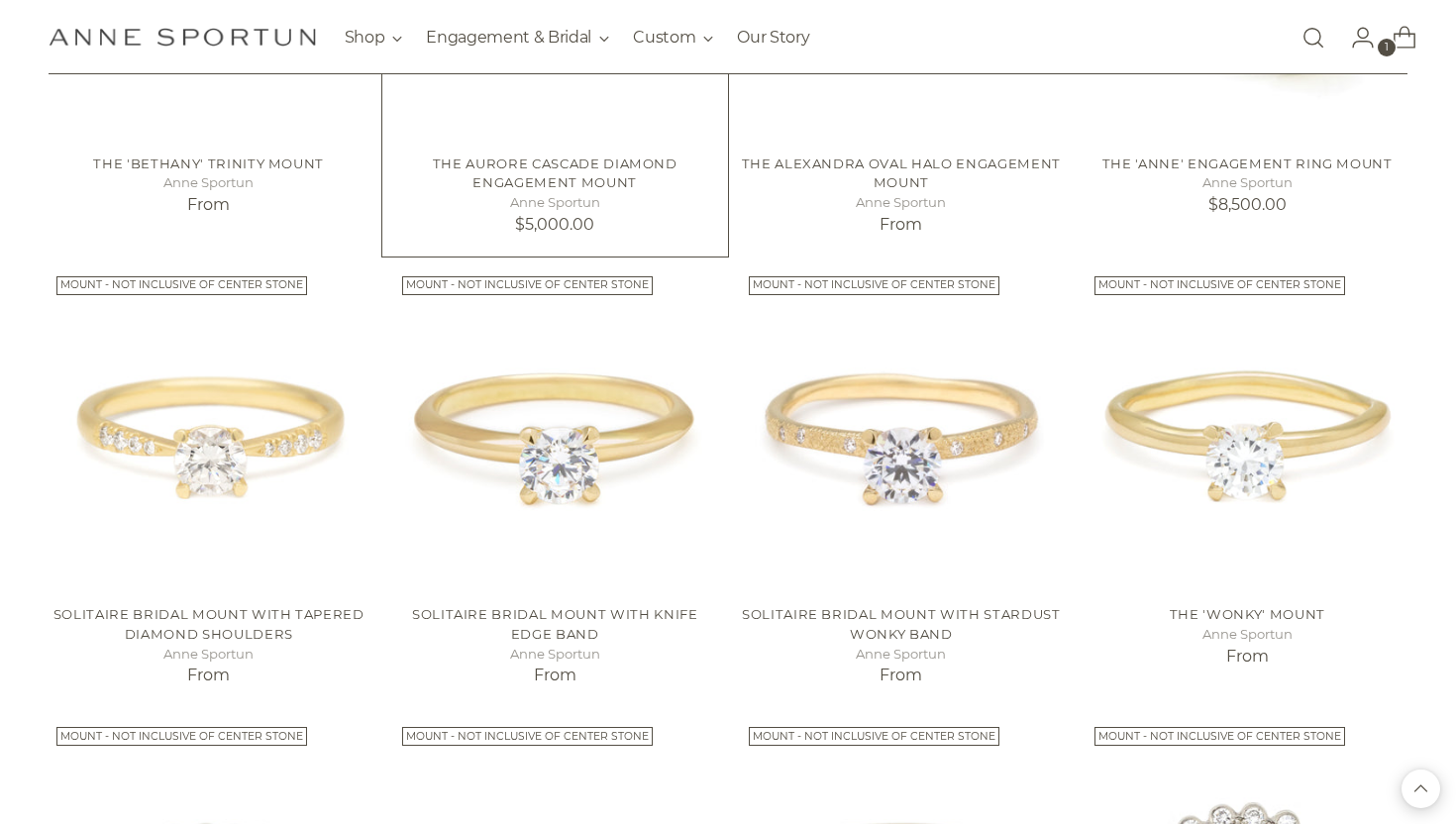scroll, scrollTop: 1692, scrollLeft: 0, axis: vertical 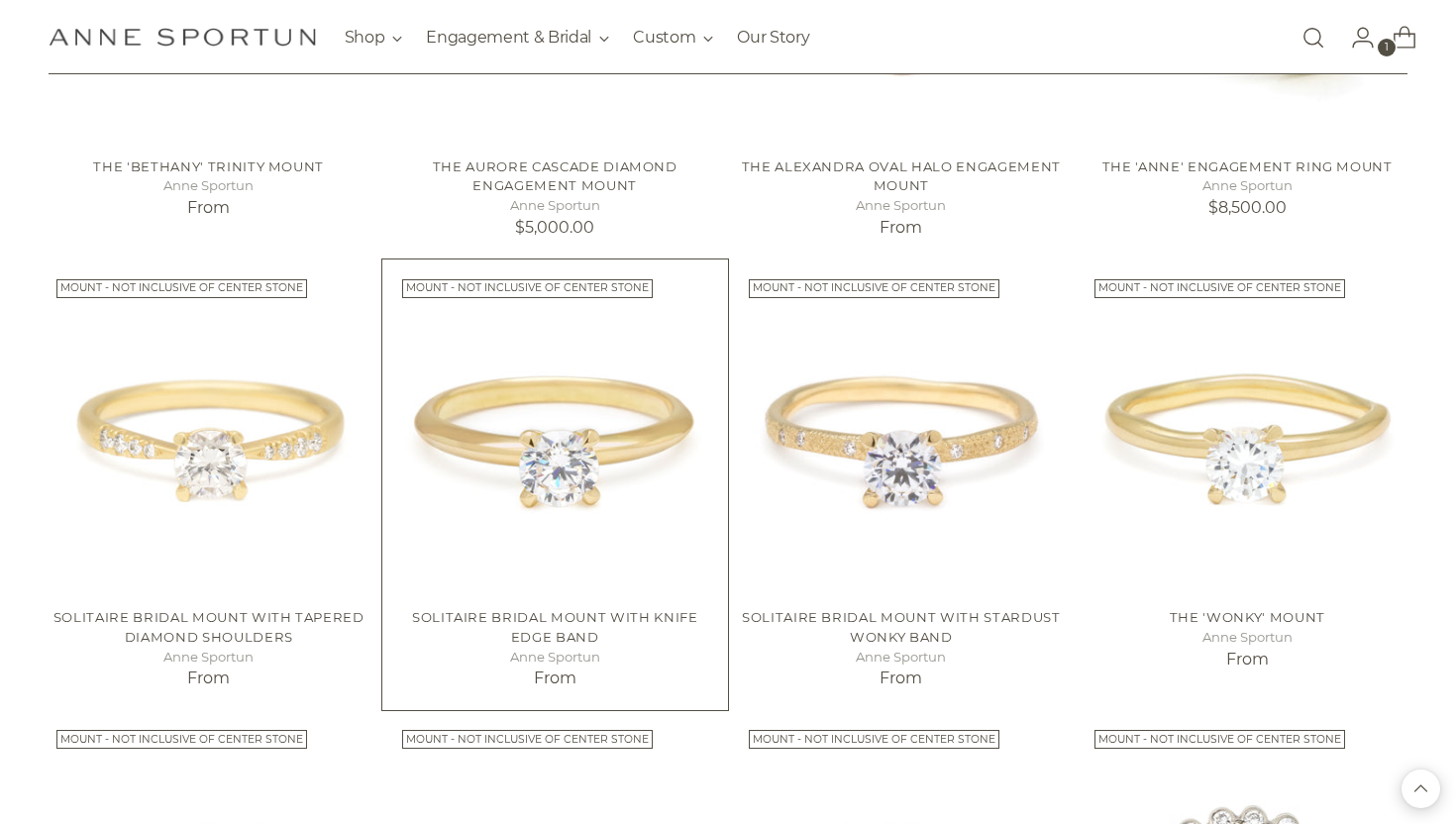 click at bounding box center [0, 0] 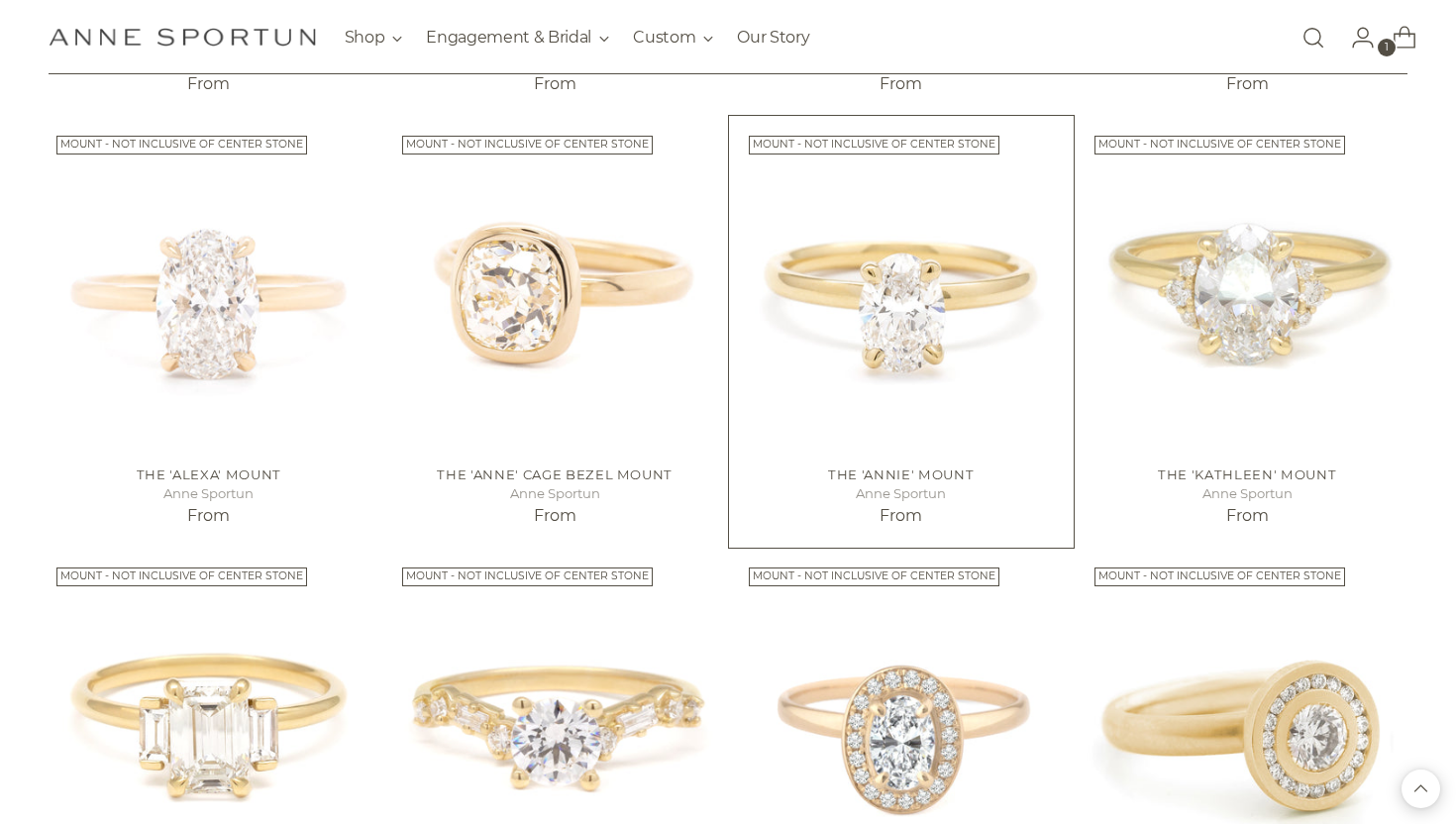 scroll, scrollTop: 953, scrollLeft: 0, axis: vertical 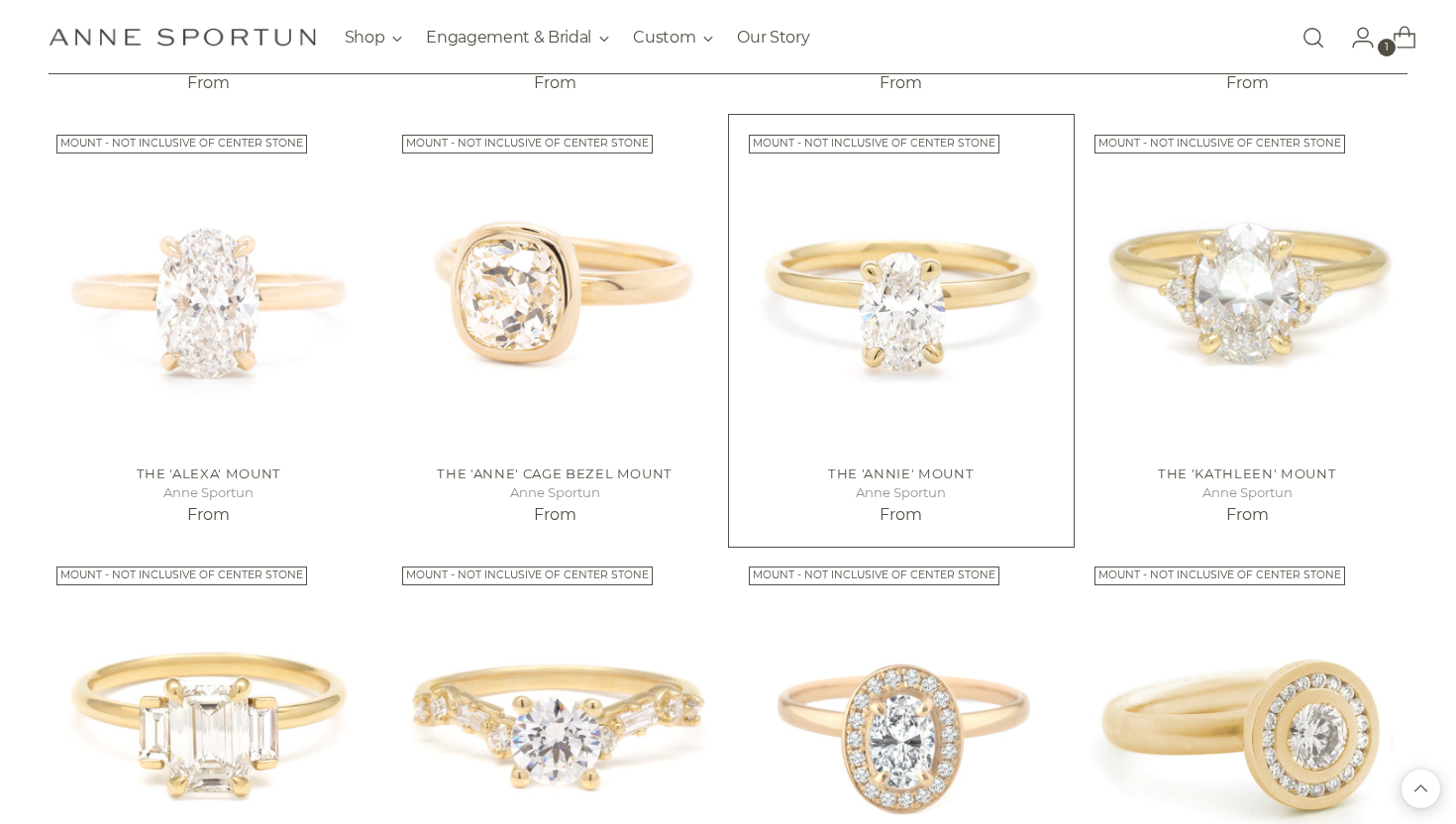 click at bounding box center [0, 0] 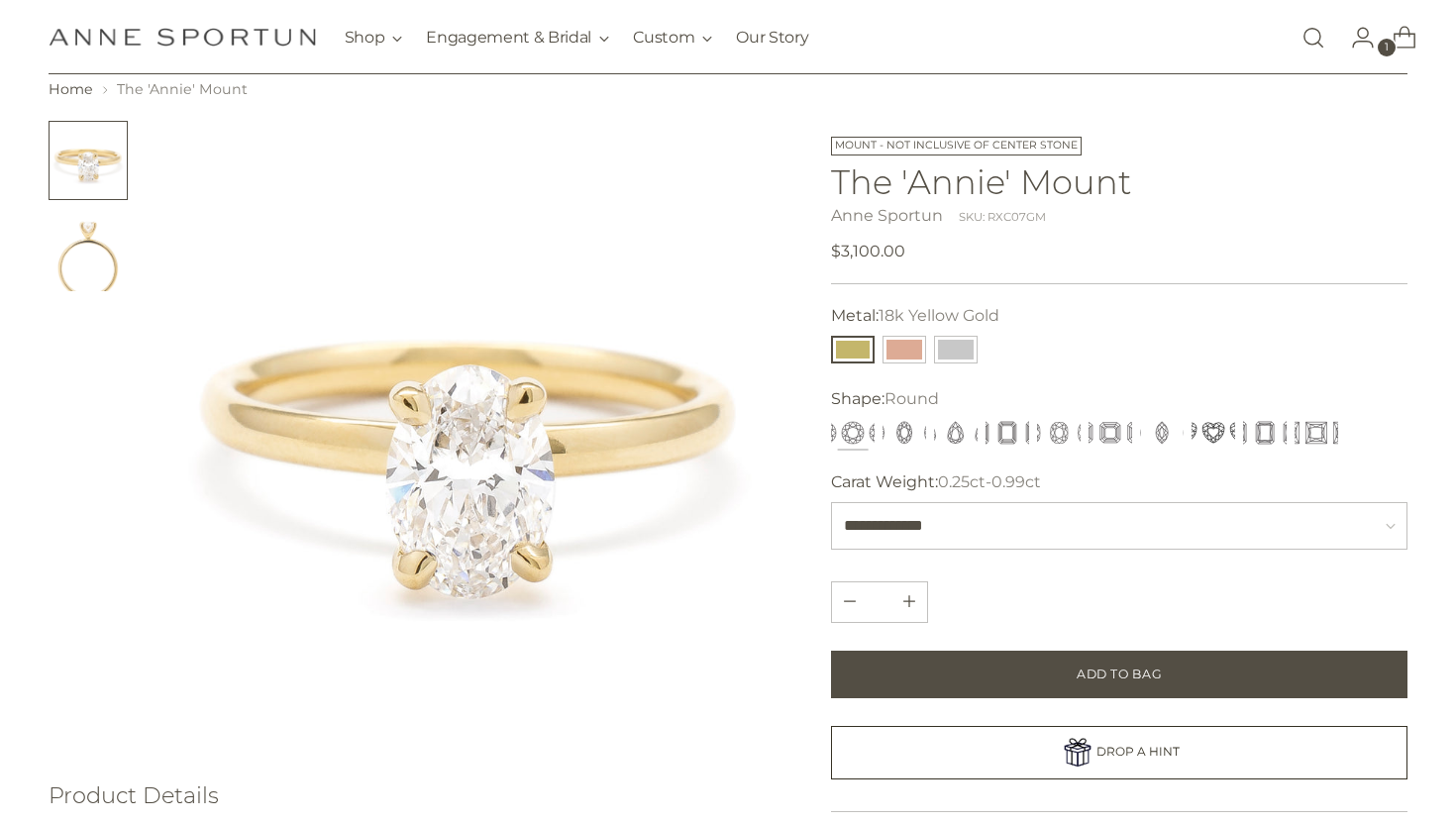 scroll, scrollTop: 90, scrollLeft: 0, axis: vertical 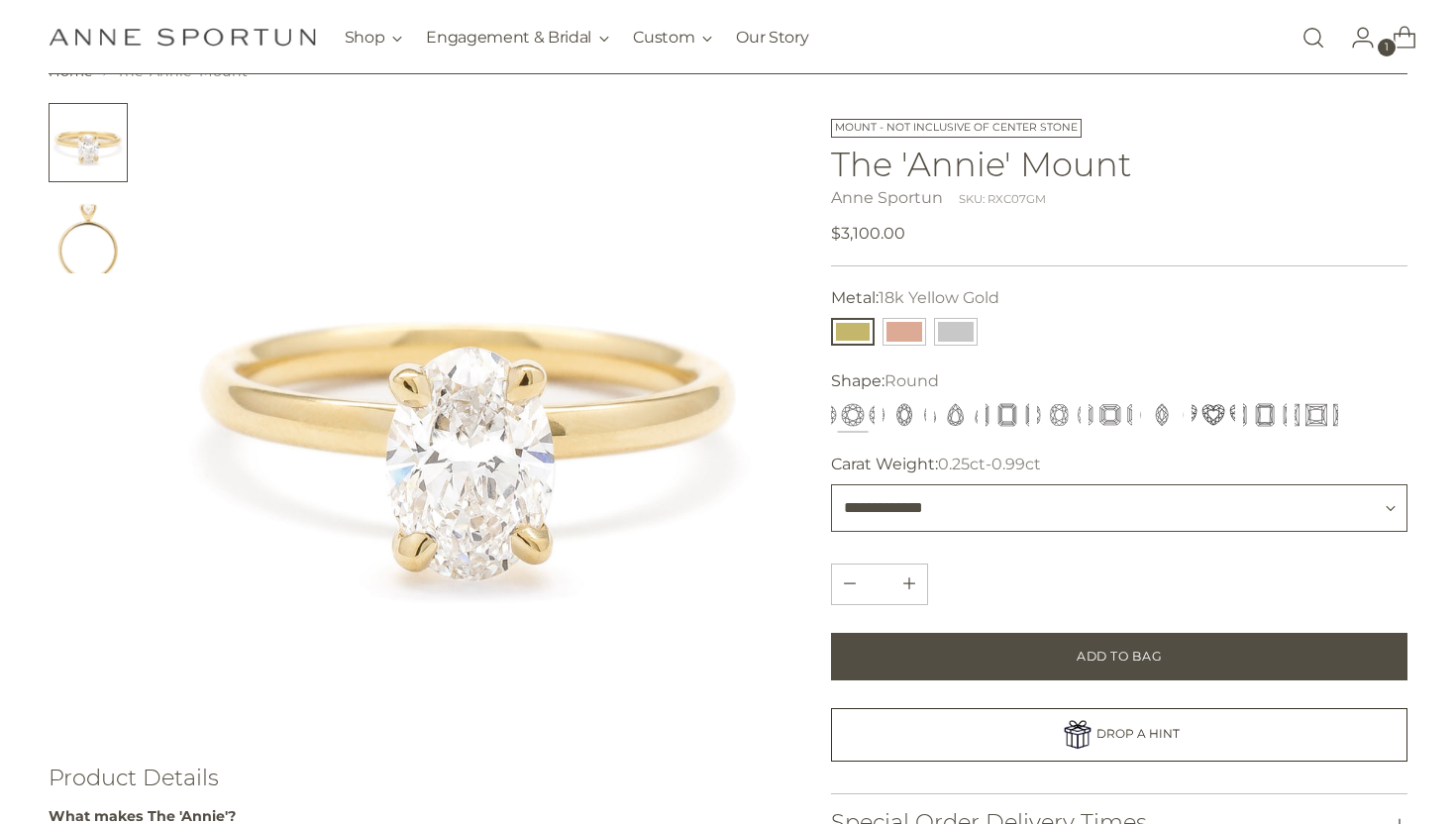 click on "**********" at bounding box center (1119, 508) 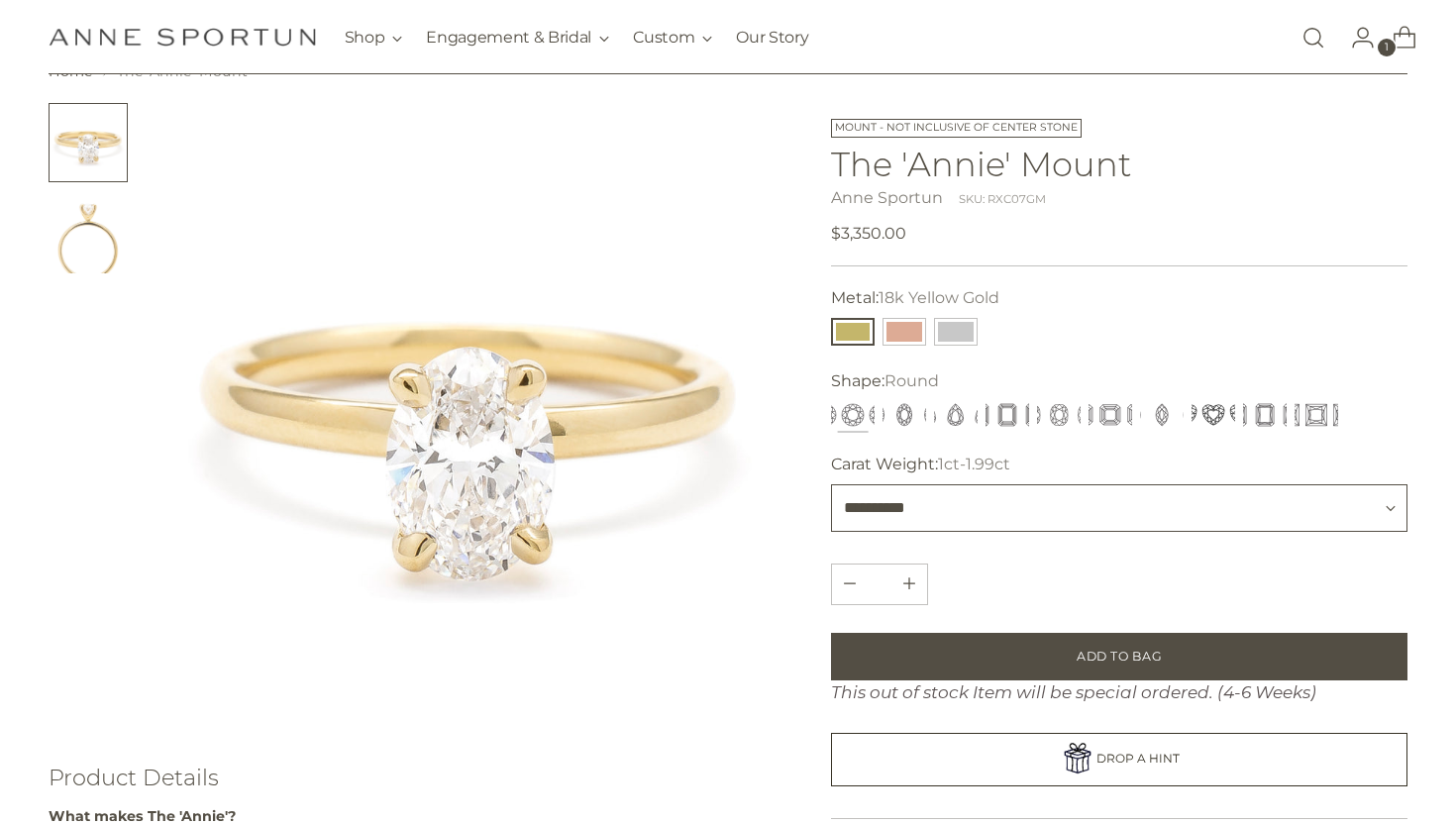 click on "**********" at bounding box center [1119, 508] 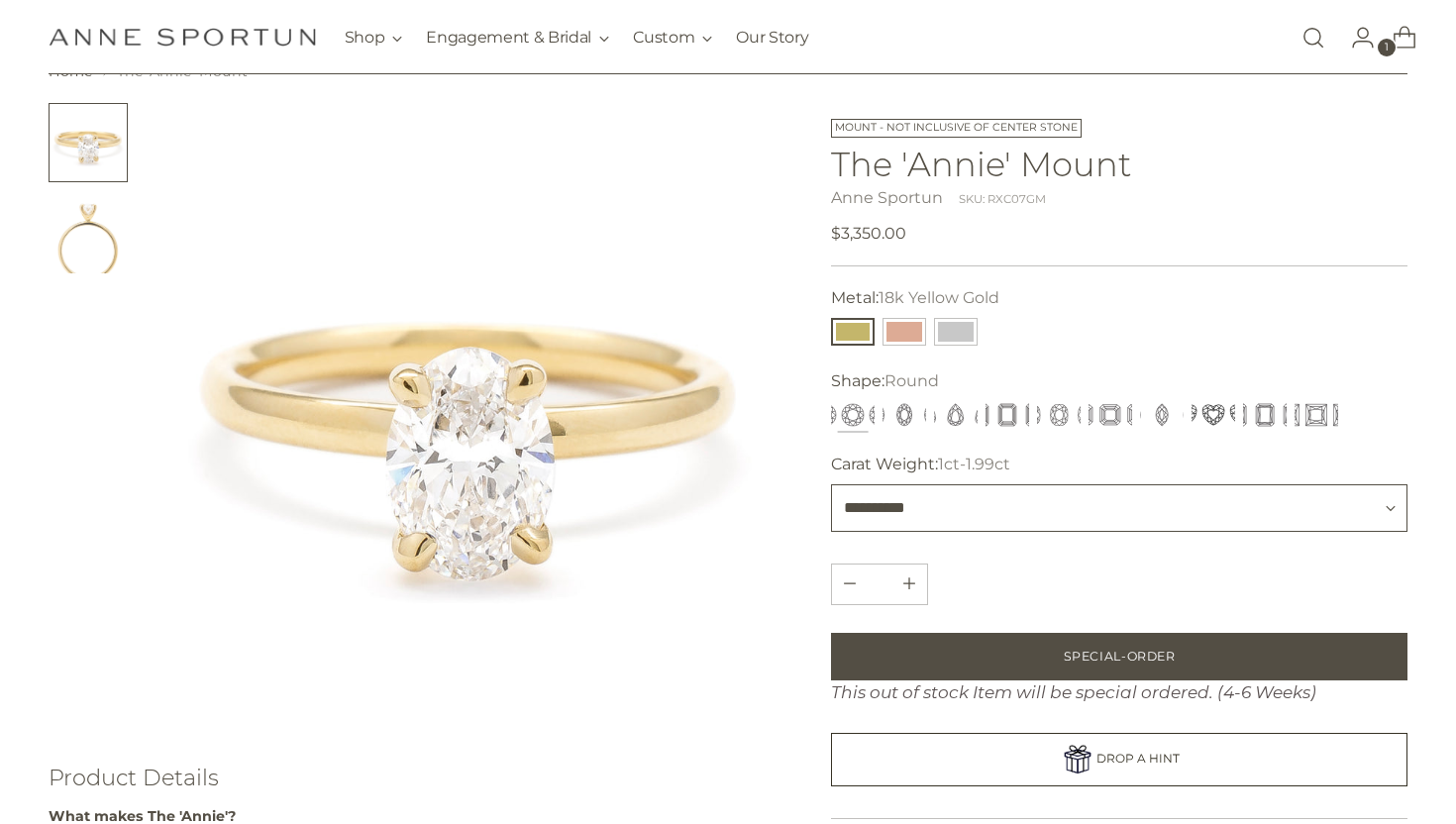 click on "**********" at bounding box center (1119, 508) 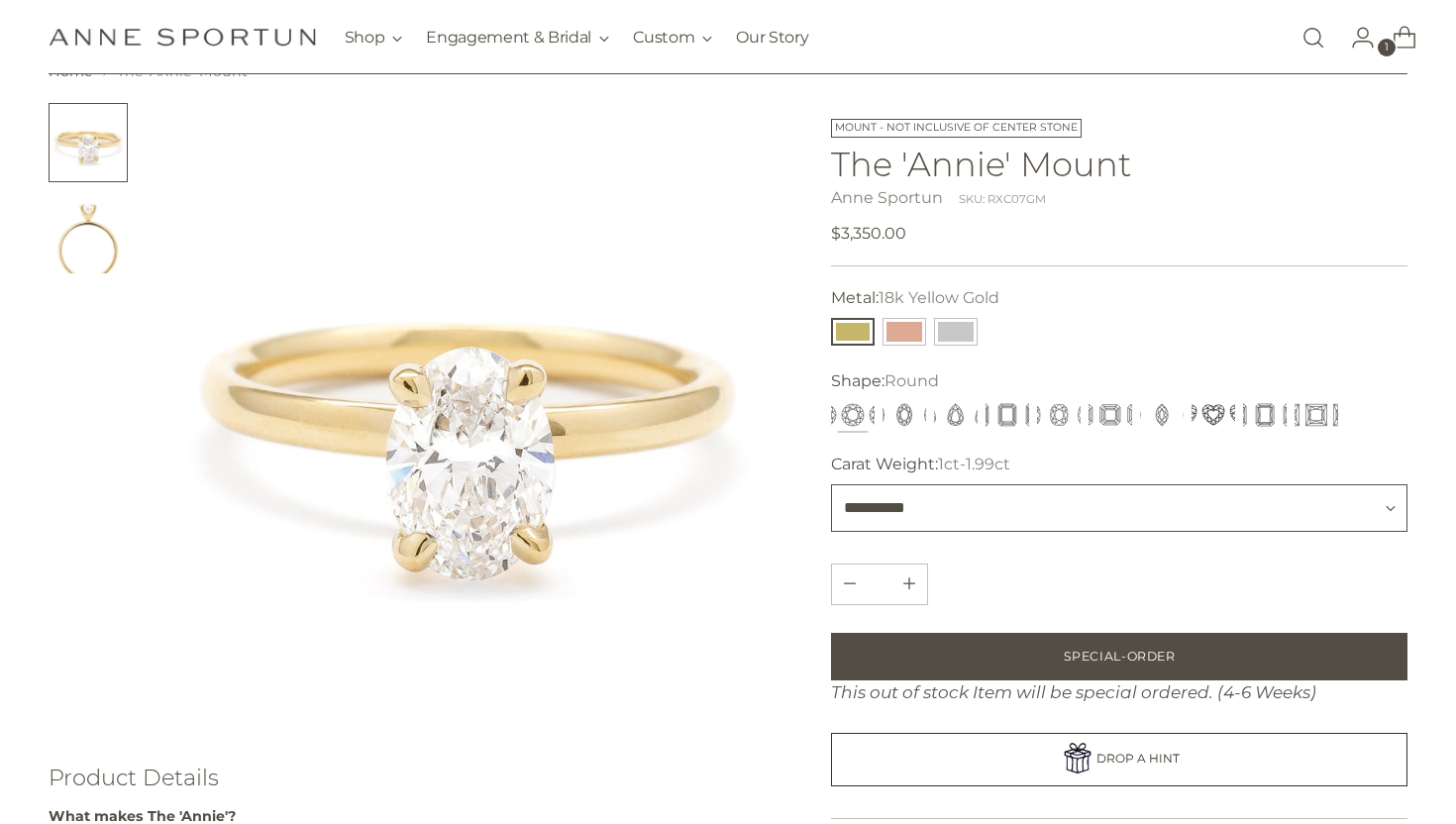 select on "**********" 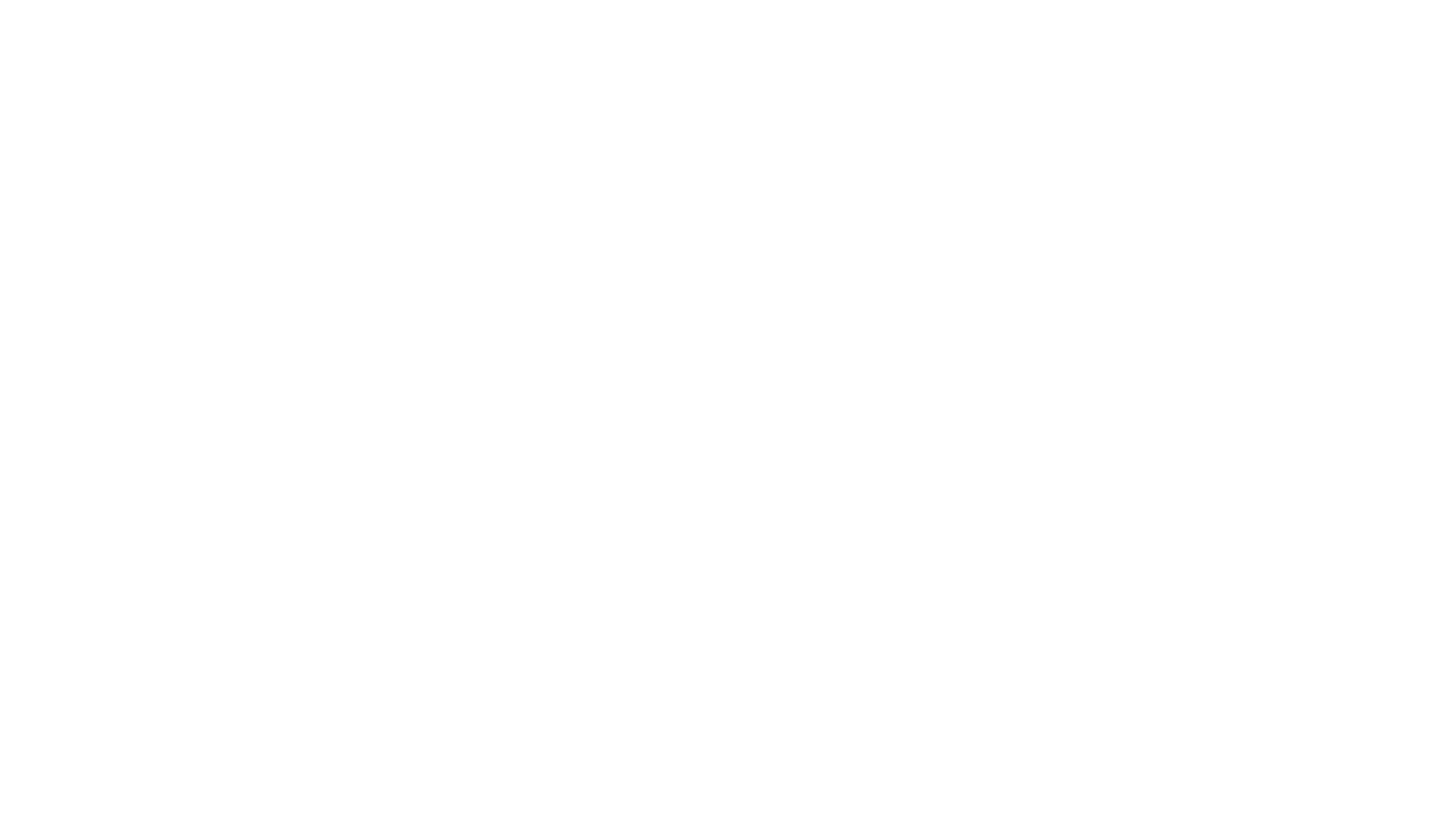 scroll, scrollTop: 0, scrollLeft: 0, axis: both 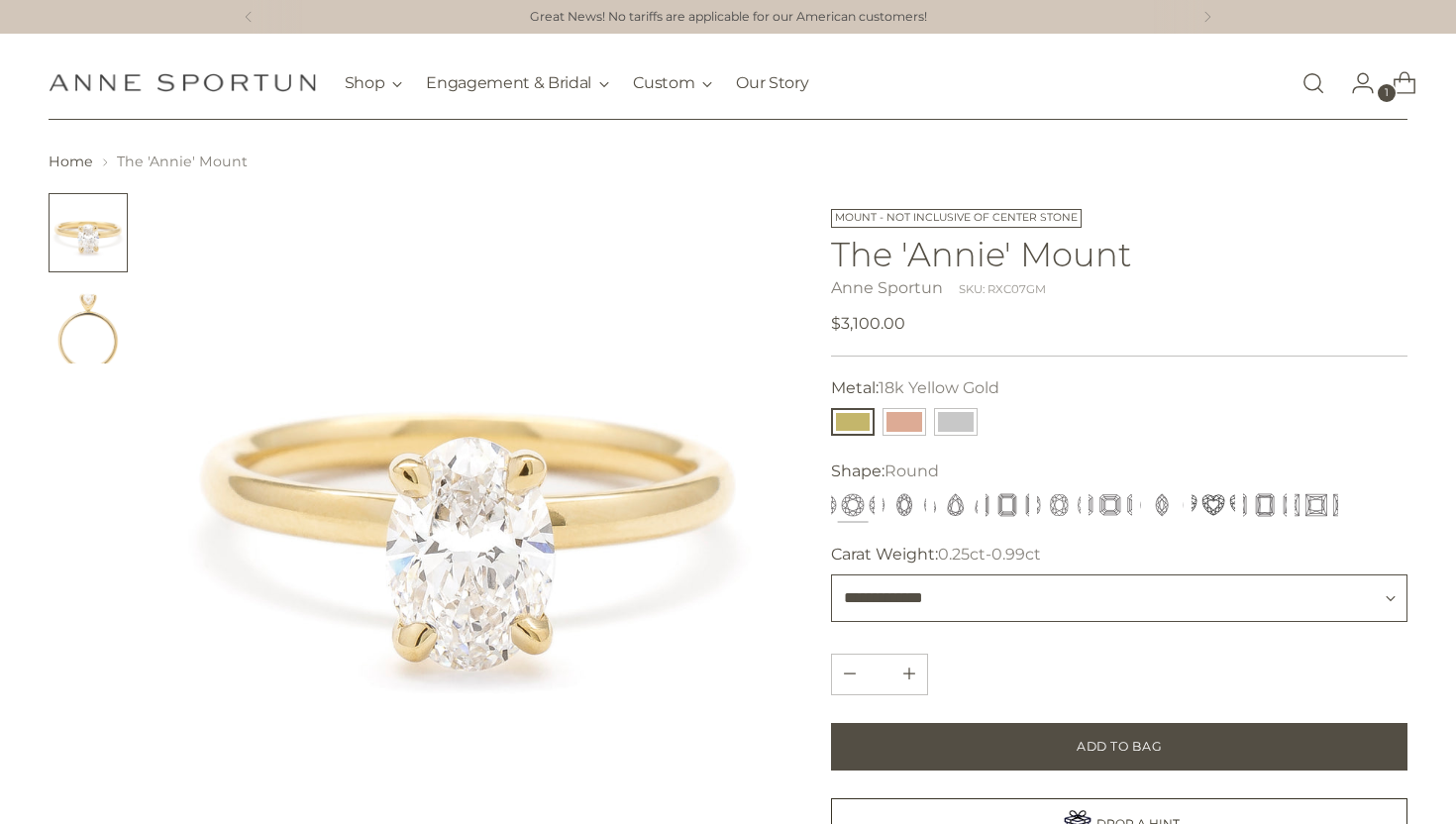 click on "**********" at bounding box center (1119, 598) 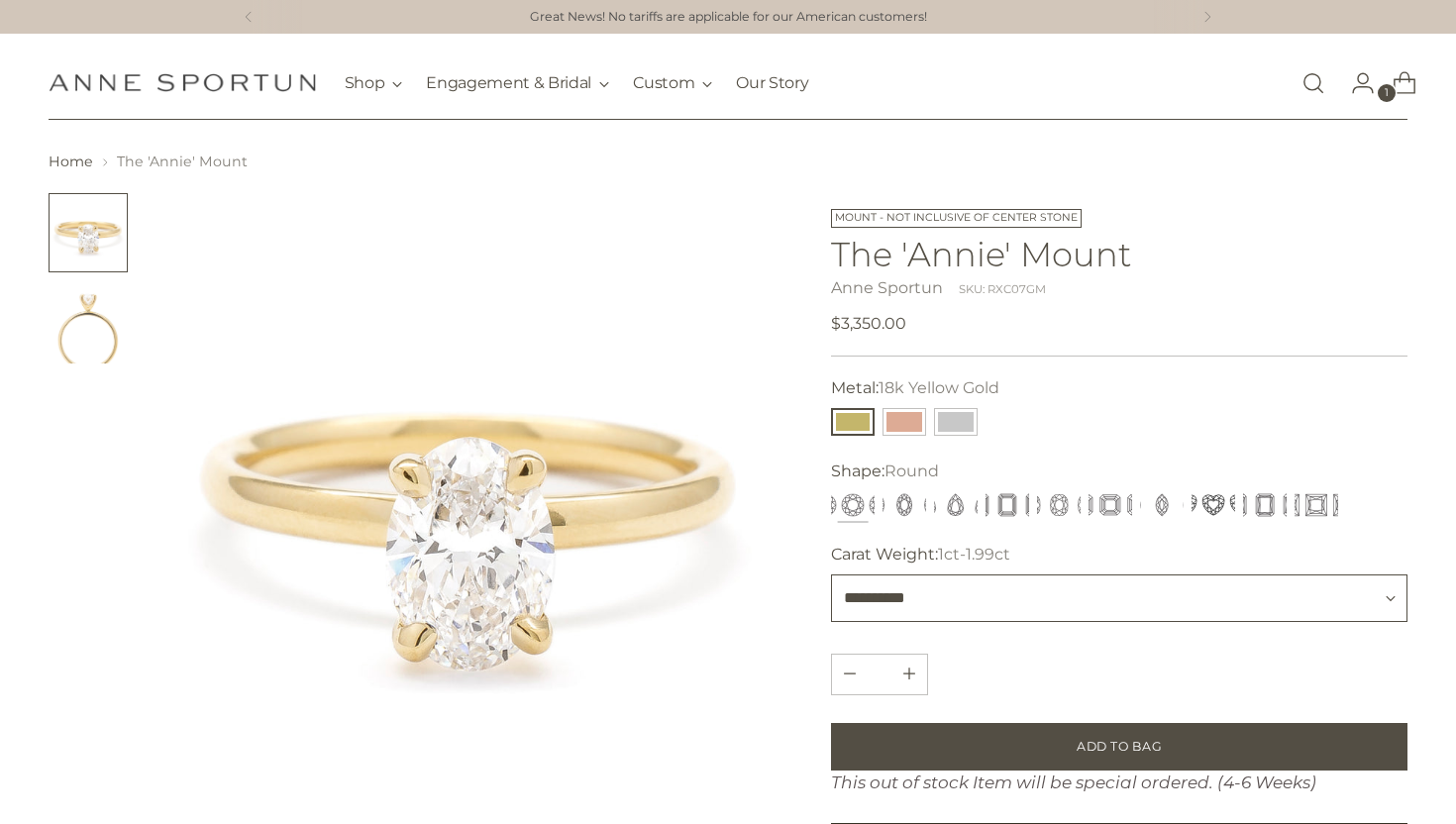 click on "**********" at bounding box center (1119, 598) 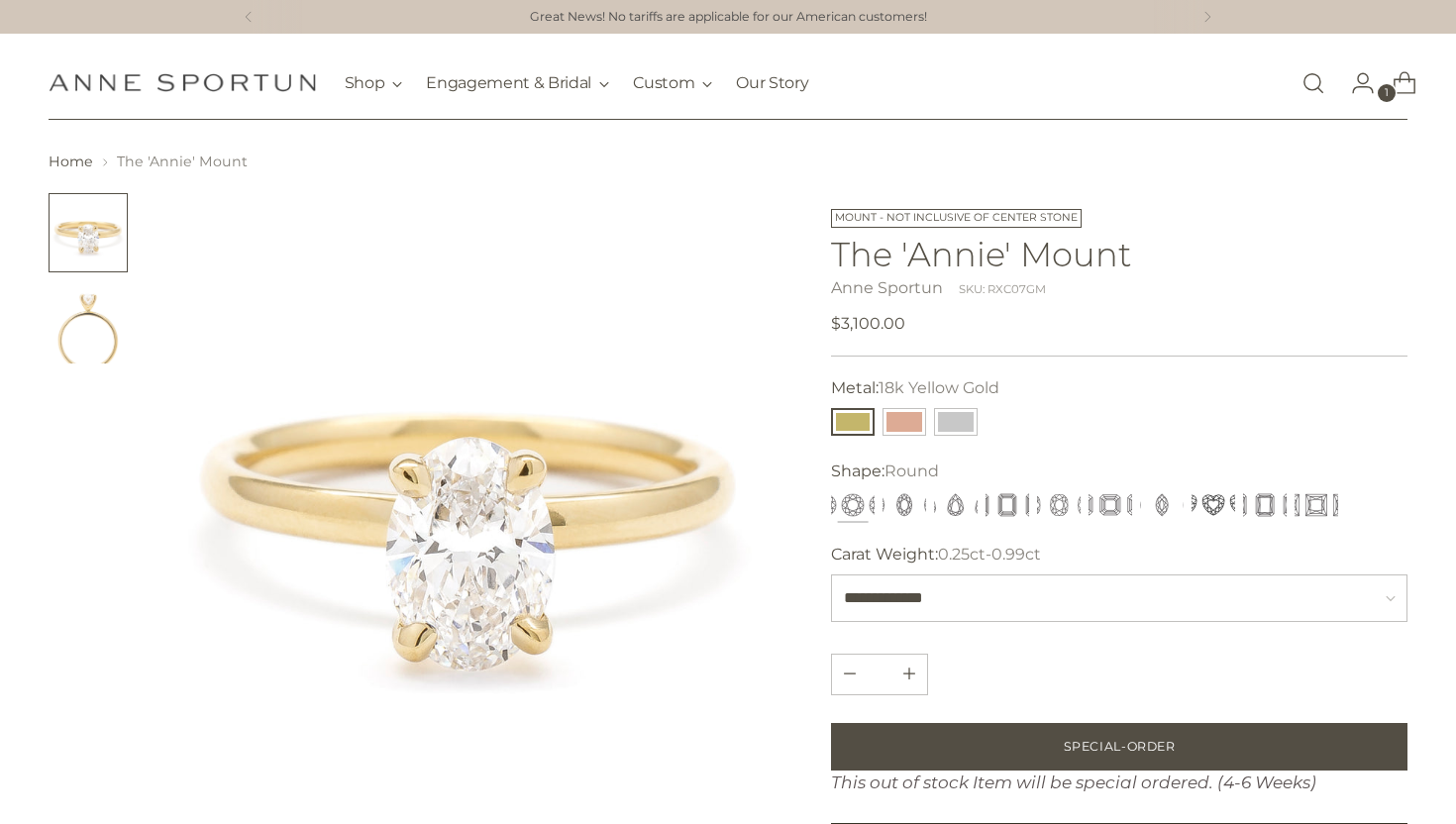 click at bounding box center [88, 324] 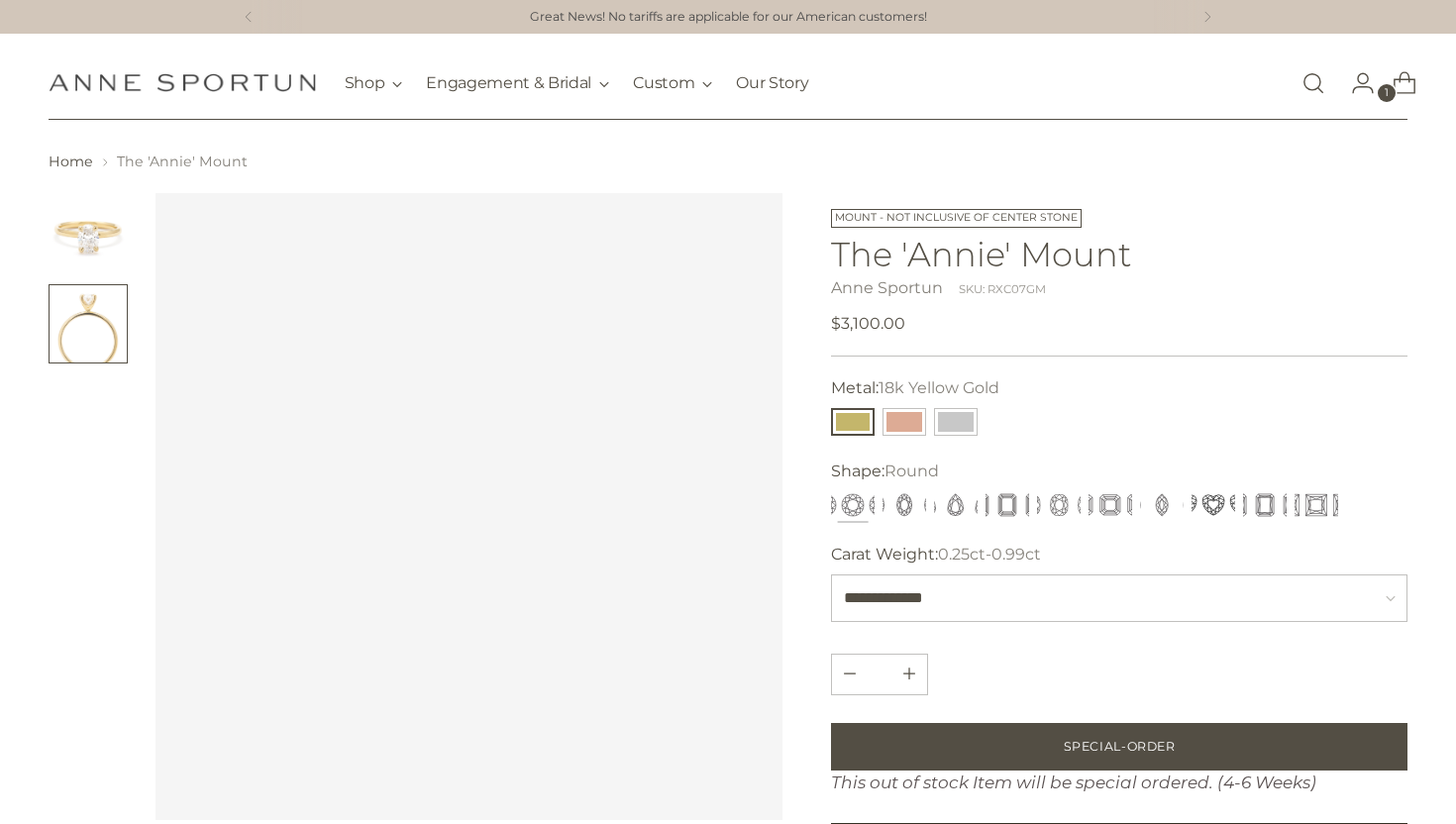 click at bounding box center [88, 233] 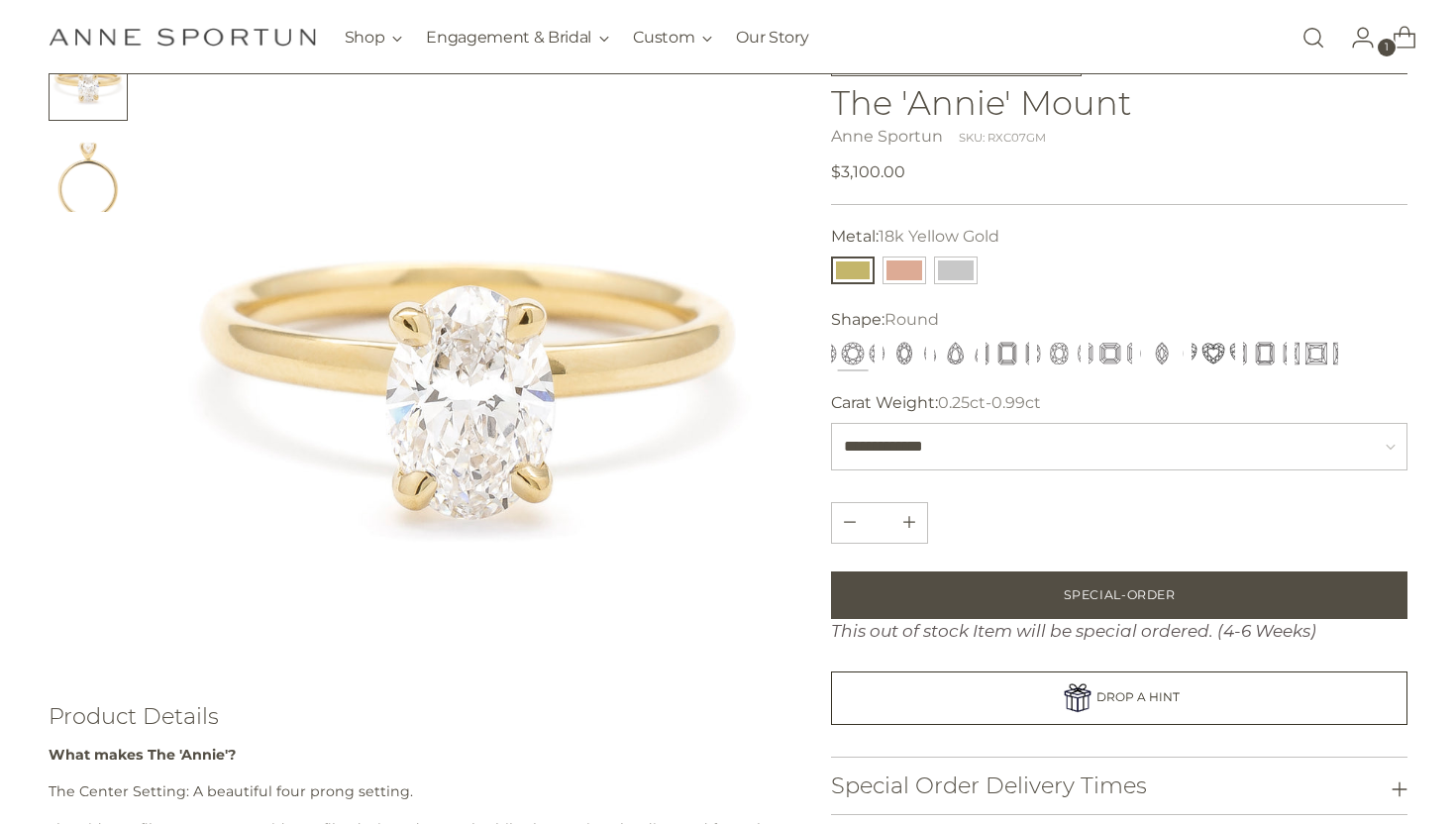 scroll, scrollTop: 154, scrollLeft: 0, axis: vertical 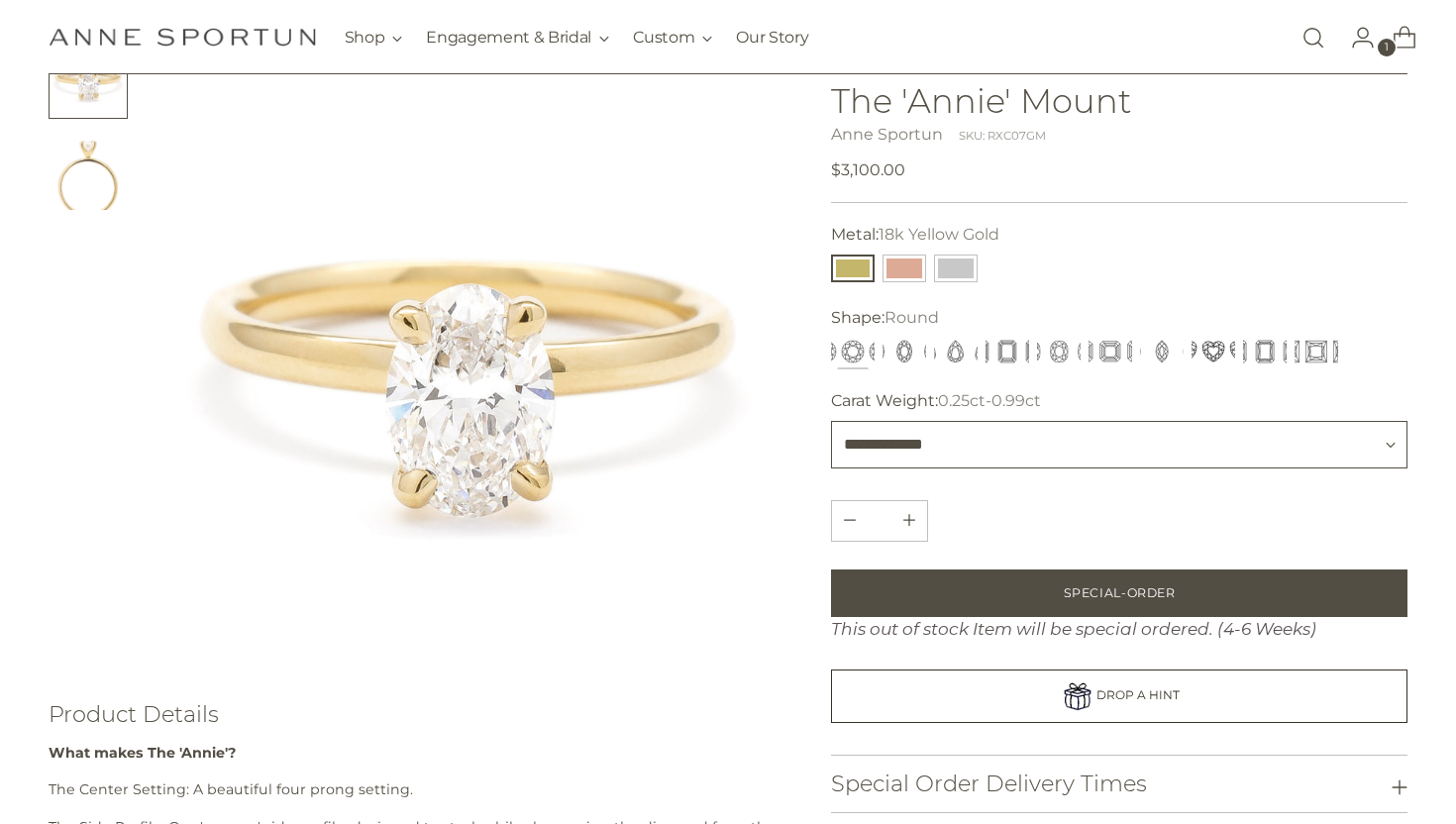click on "Mount - Not inclusive of center stone
The 'Annie' Mount Anne Sportun SKU: RXC07GM
Regular price
$3,100.00
Unit price
/ per" at bounding box center (1119, 544) 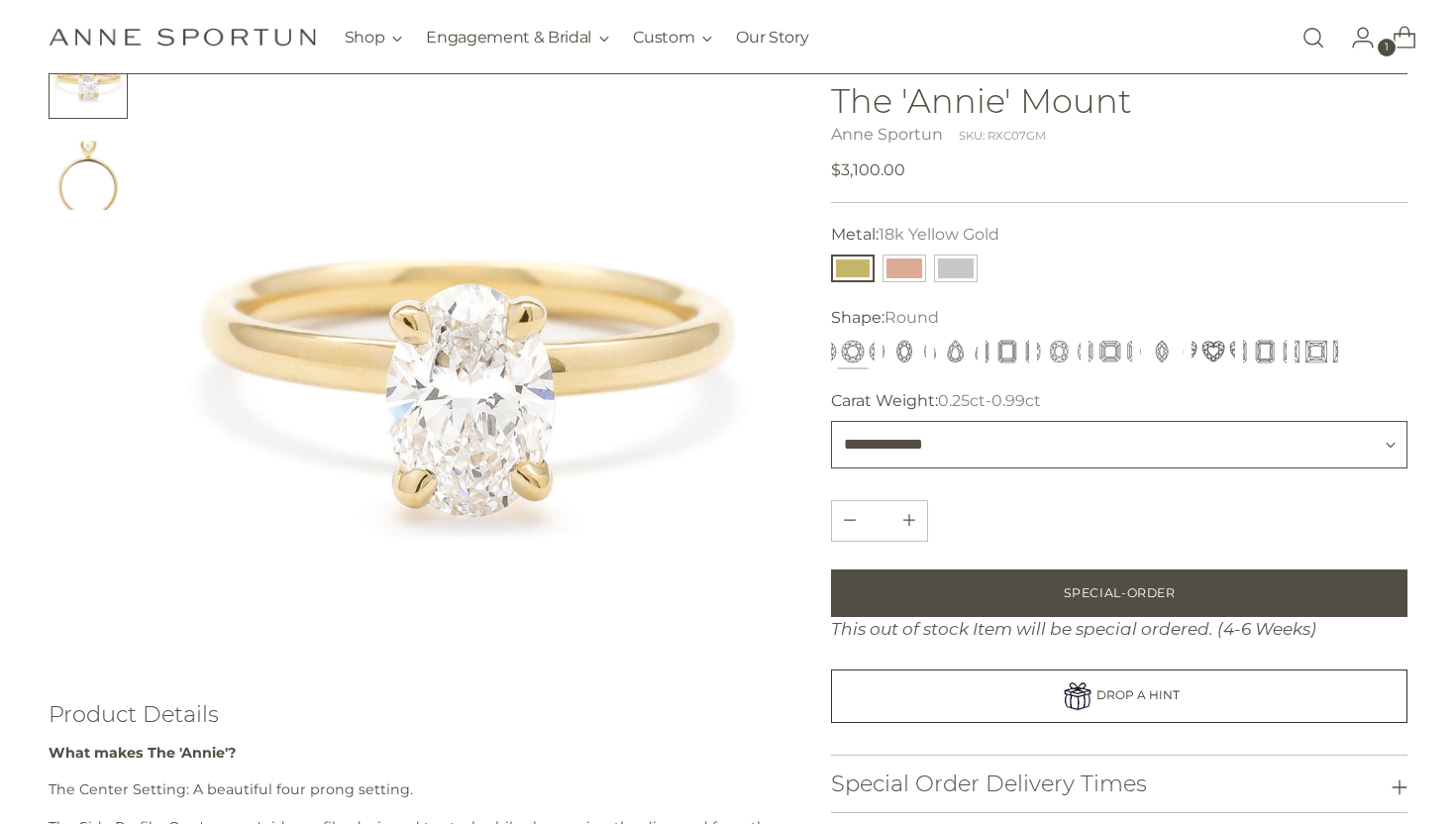 click on "**********" at bounding box center (1119, 445) 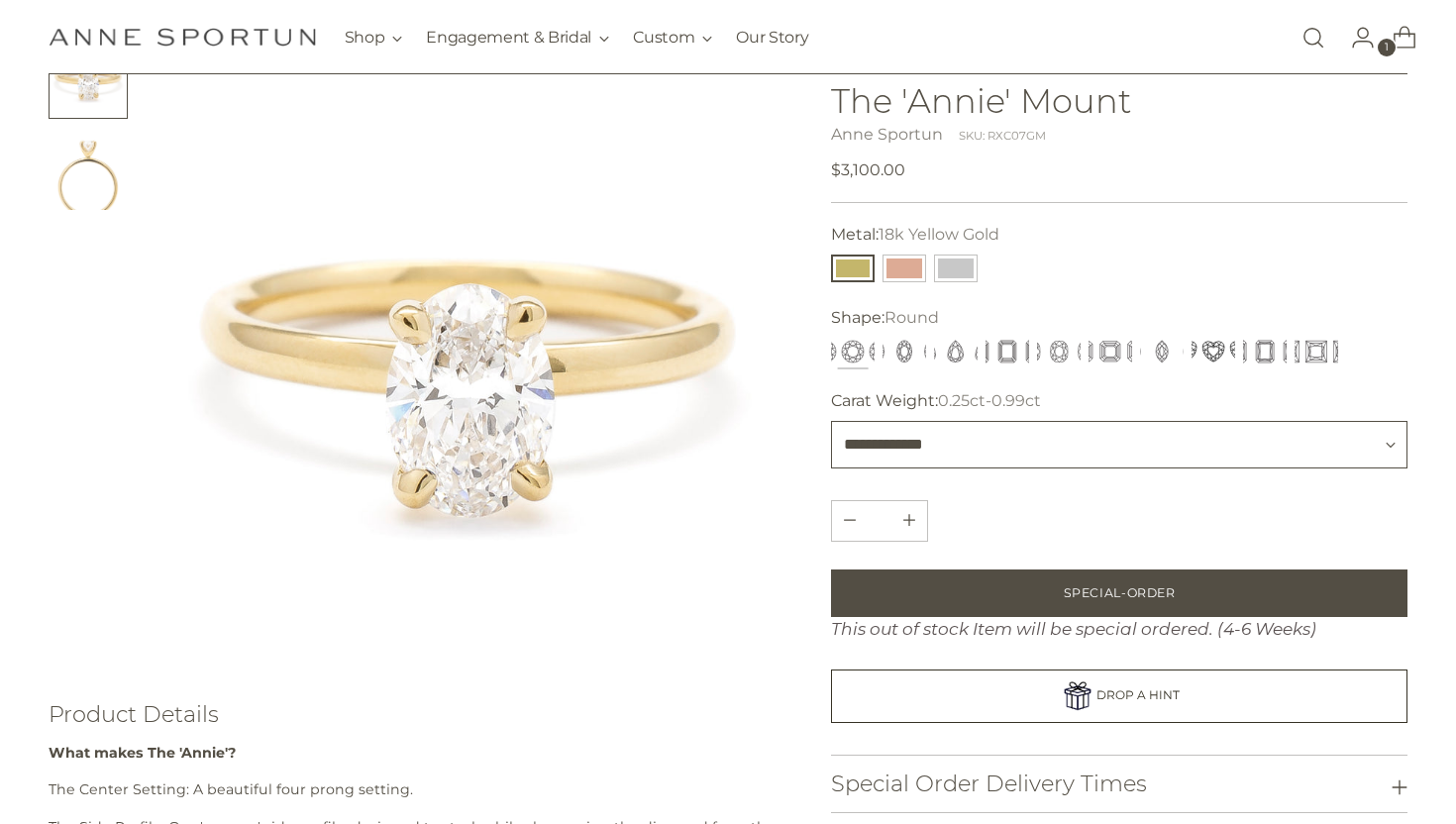 select on "**********" 